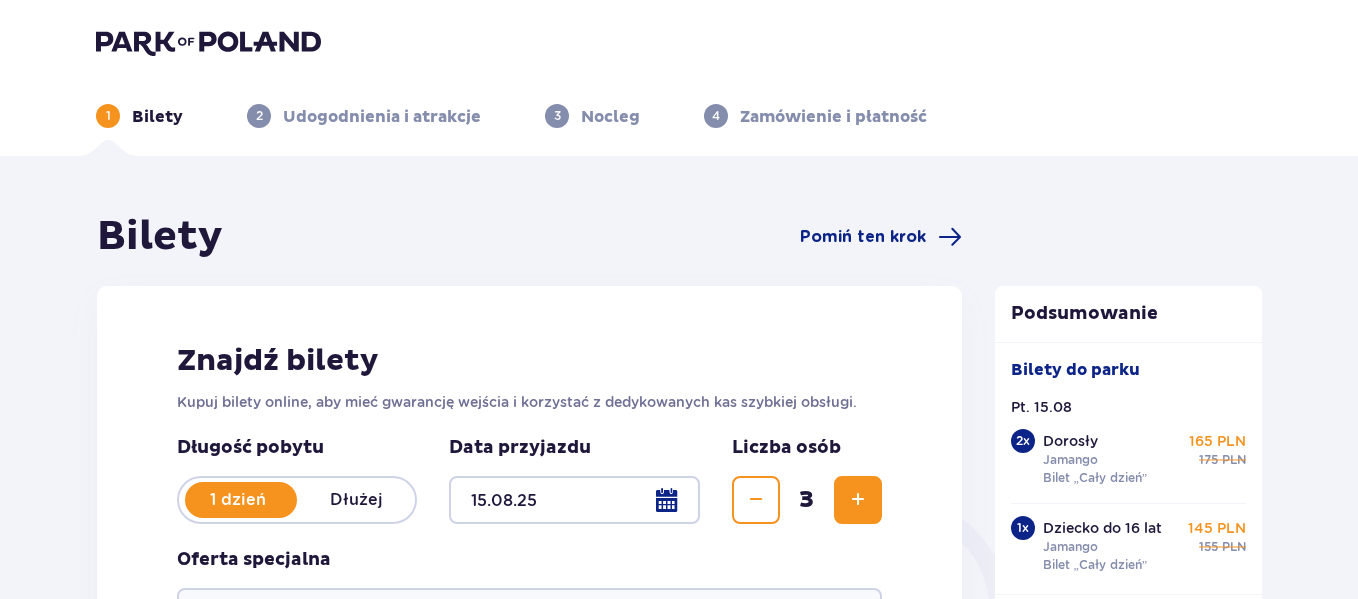 scroll, scrollTop: 0, scrollLeft: 0, axis: both 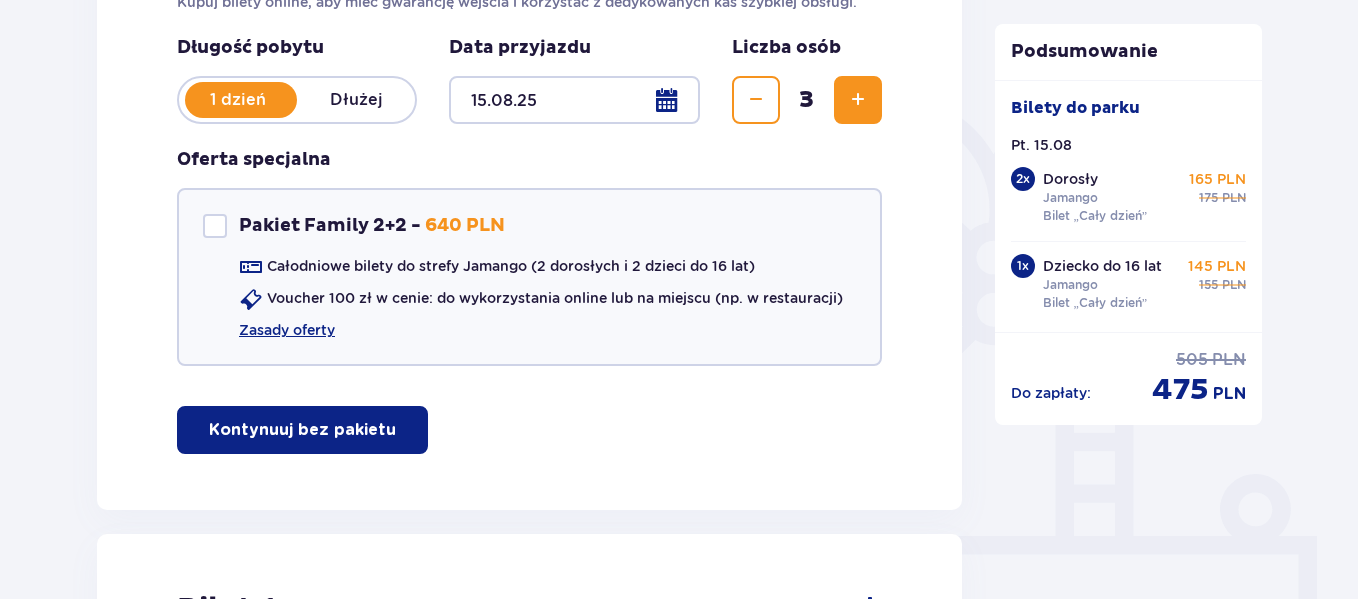 click at bounding box center (574, 100) 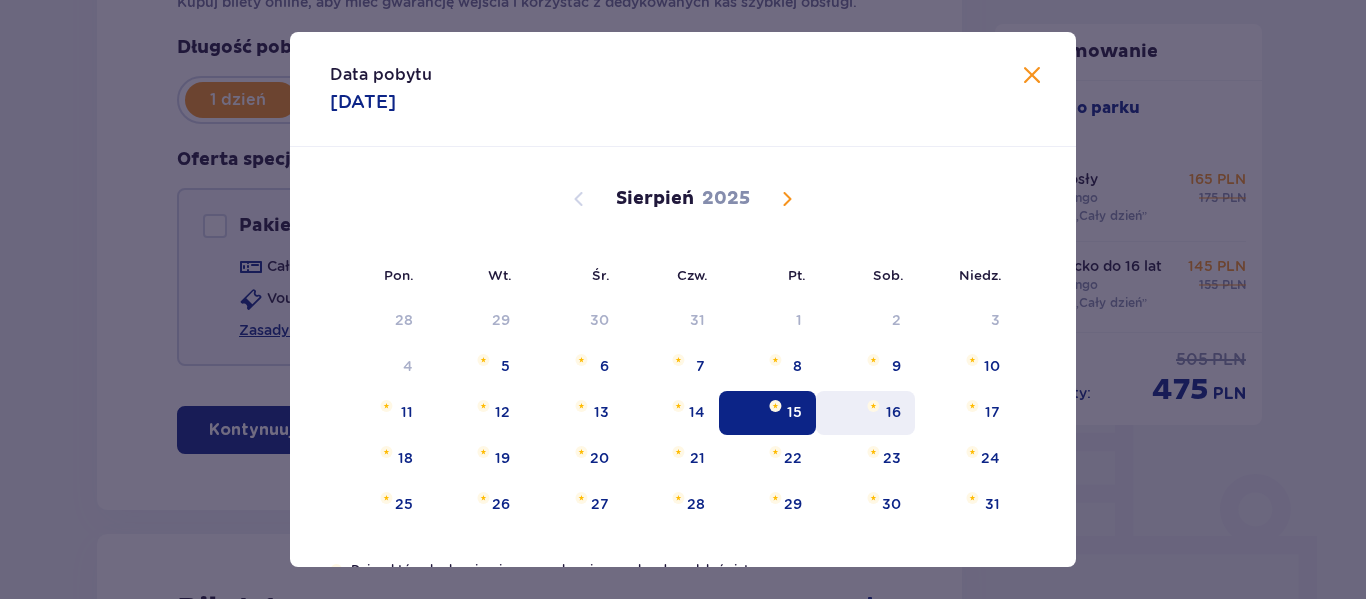 click on "16" at bounding box center [893, 412] 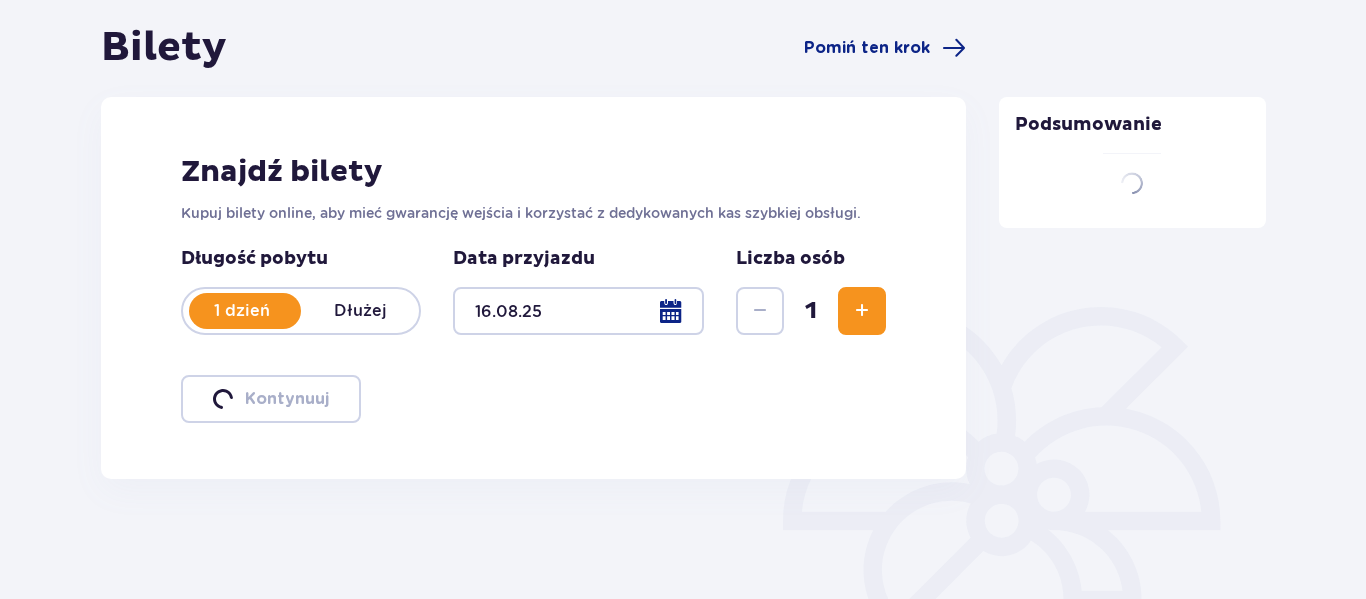 type 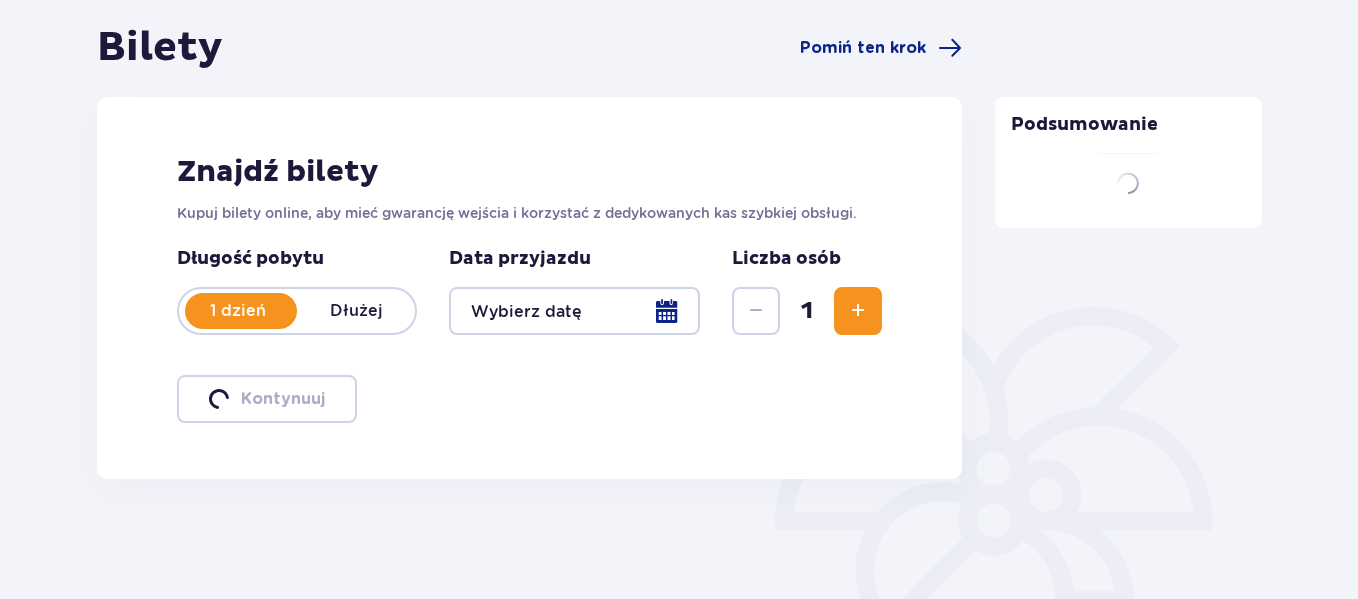 scroll, scrollTop: 400, scrollLeft: 0, axis: vertical 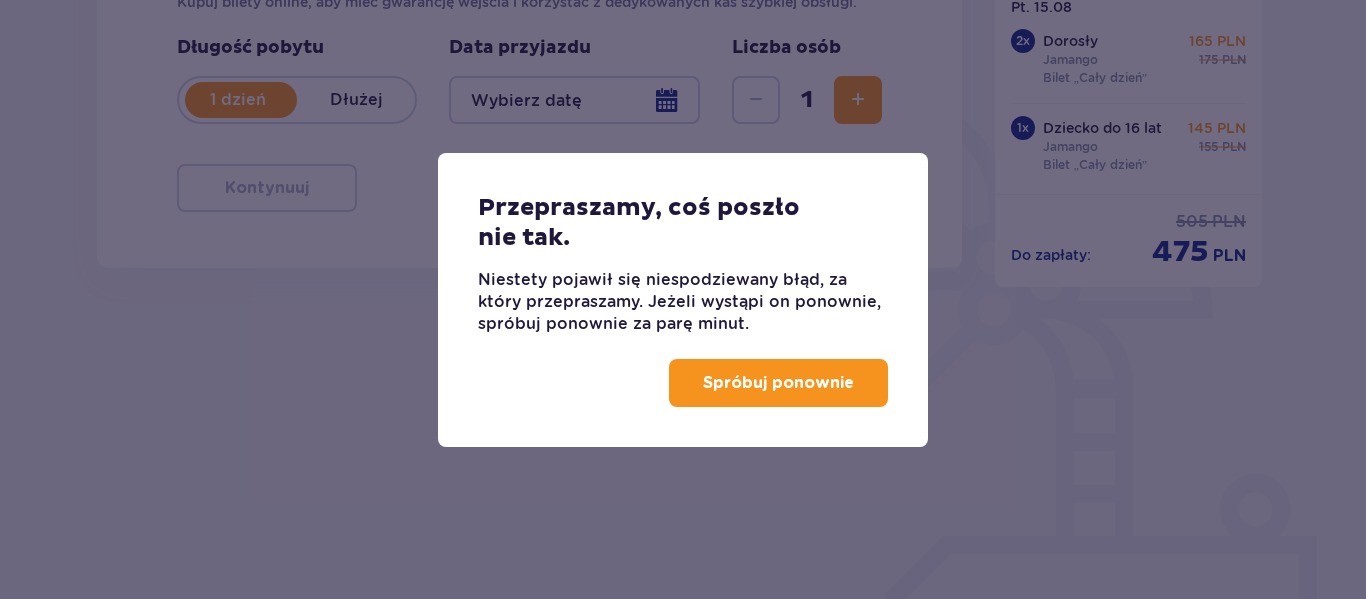 click on "Spróbuj ponownie" at bounding box center [778, 383] 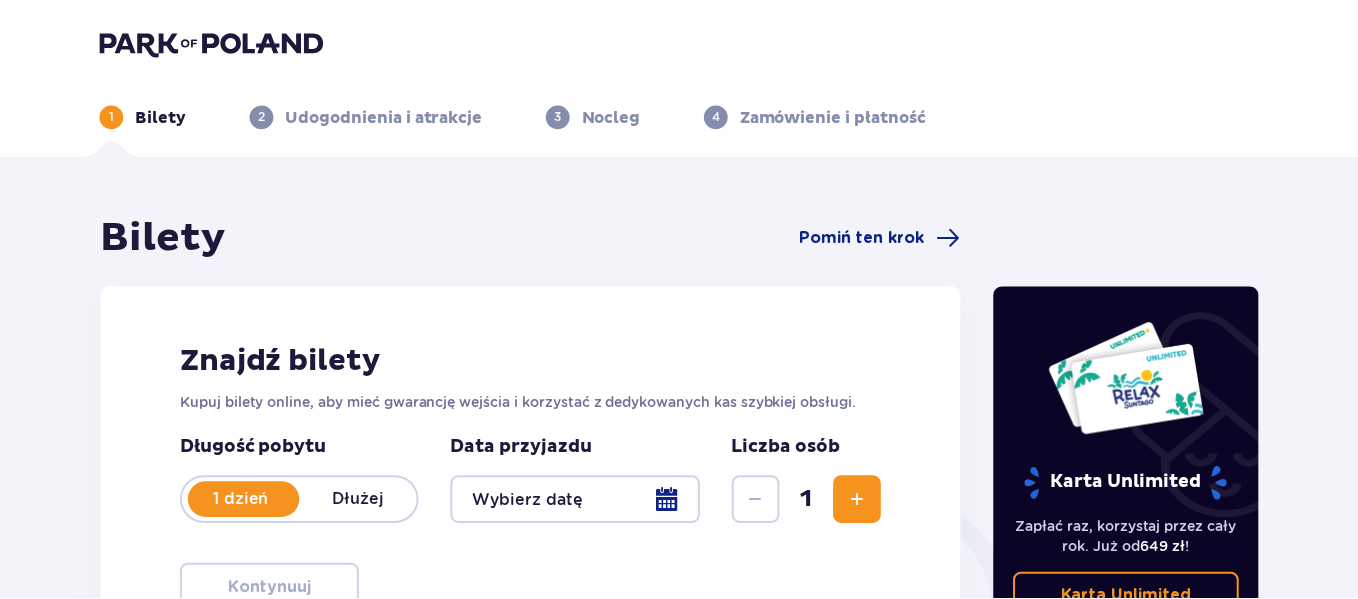 scroll, scrollTop: 0, scrollLeft: 0, axis: both 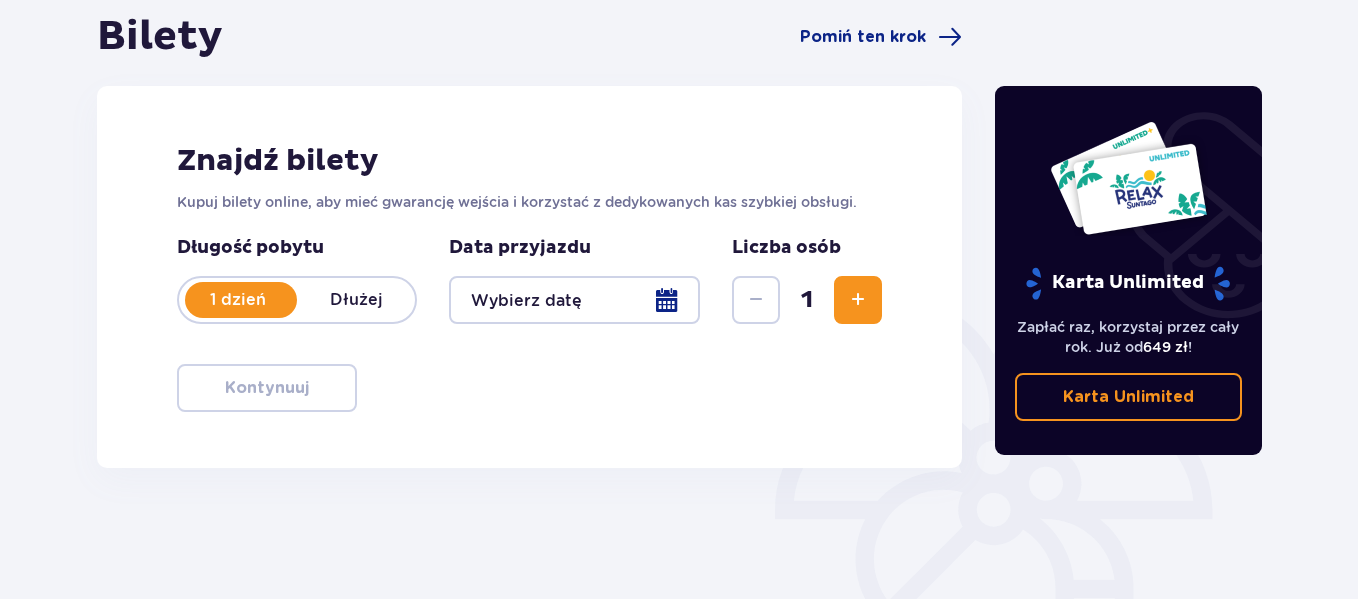 click at bounding box center [574, 300] 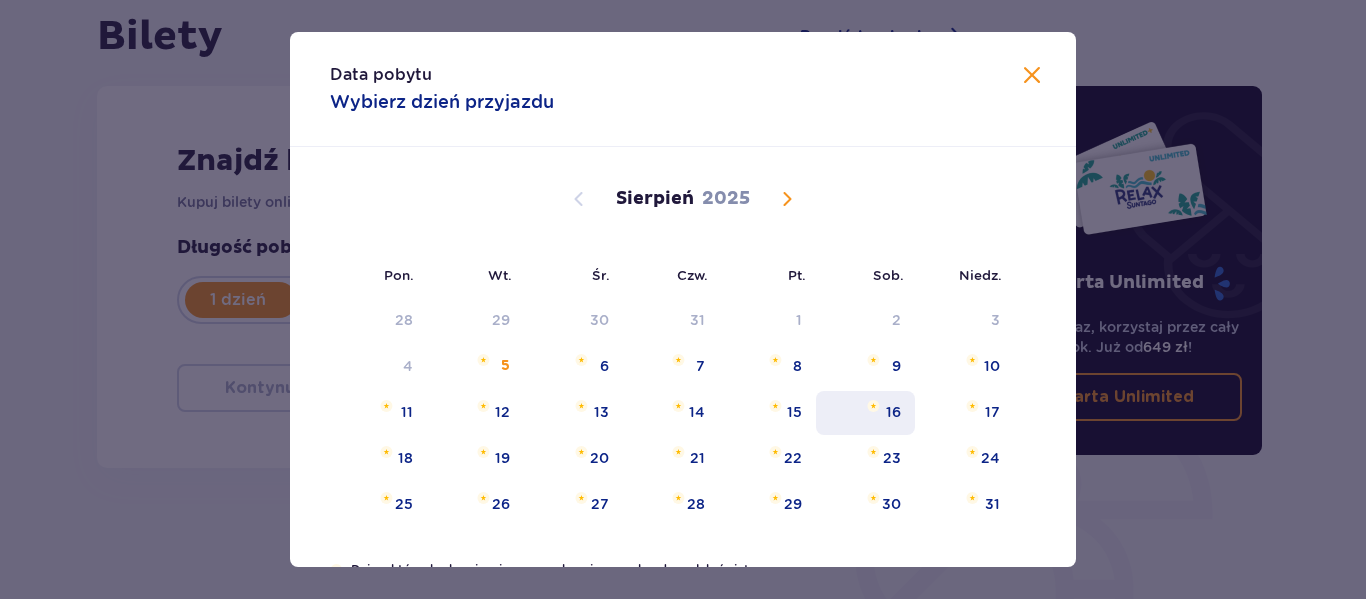 click on "16" at bounding box center [893, 412] 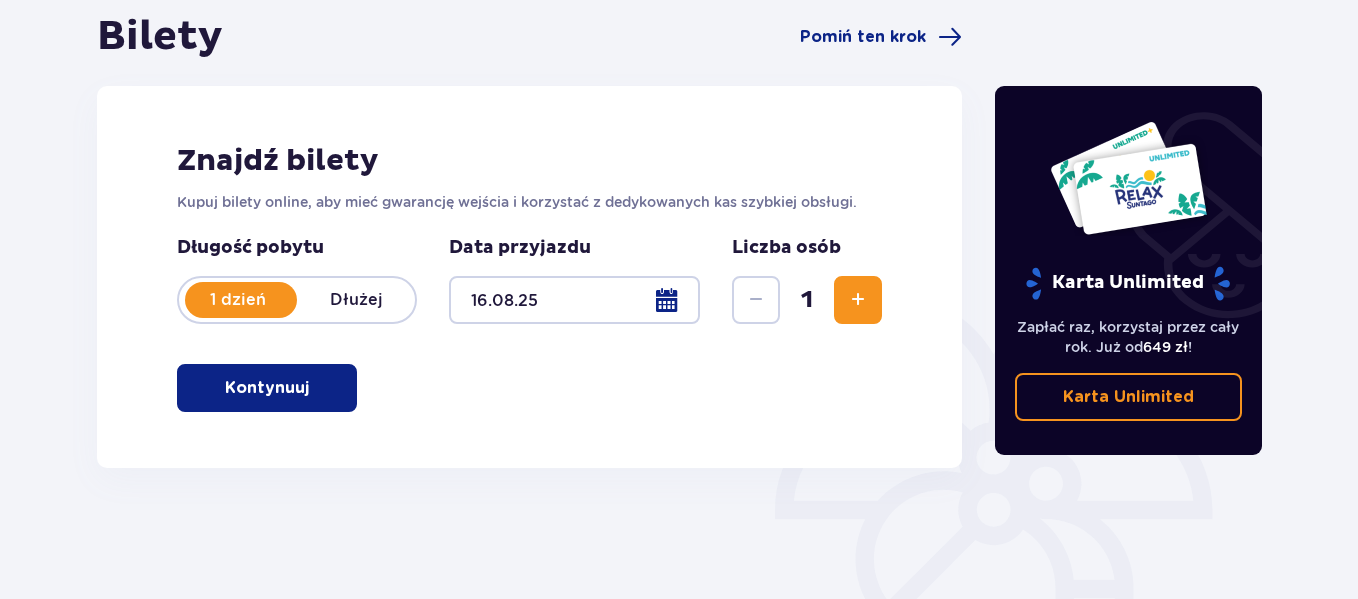 click at bounding box center (858, 300) 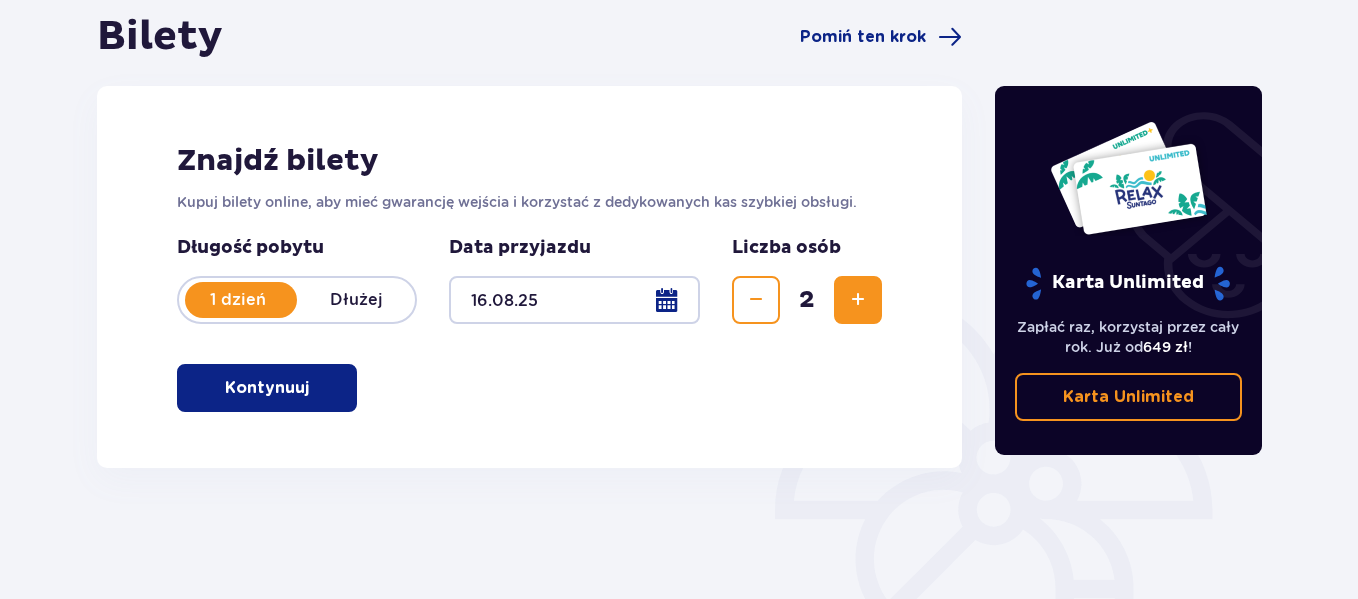 click at bounding box center (858, 300) 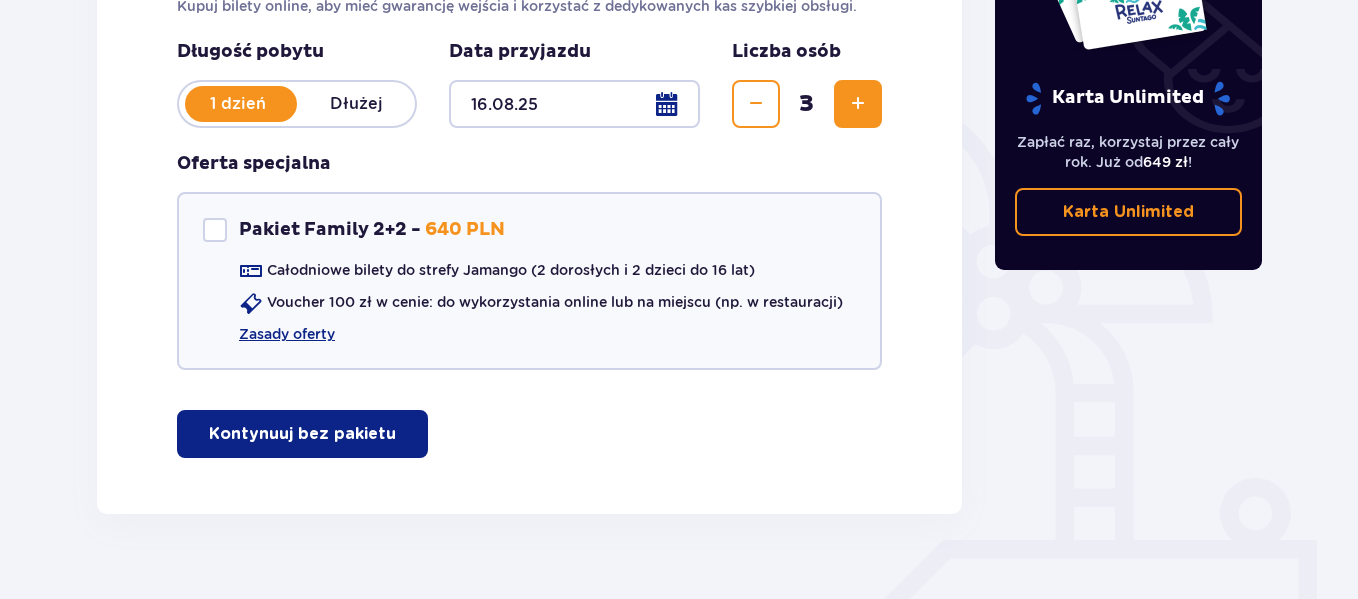 scroll, scrollTop: 431, scrollLeft: 0, axis: vertical 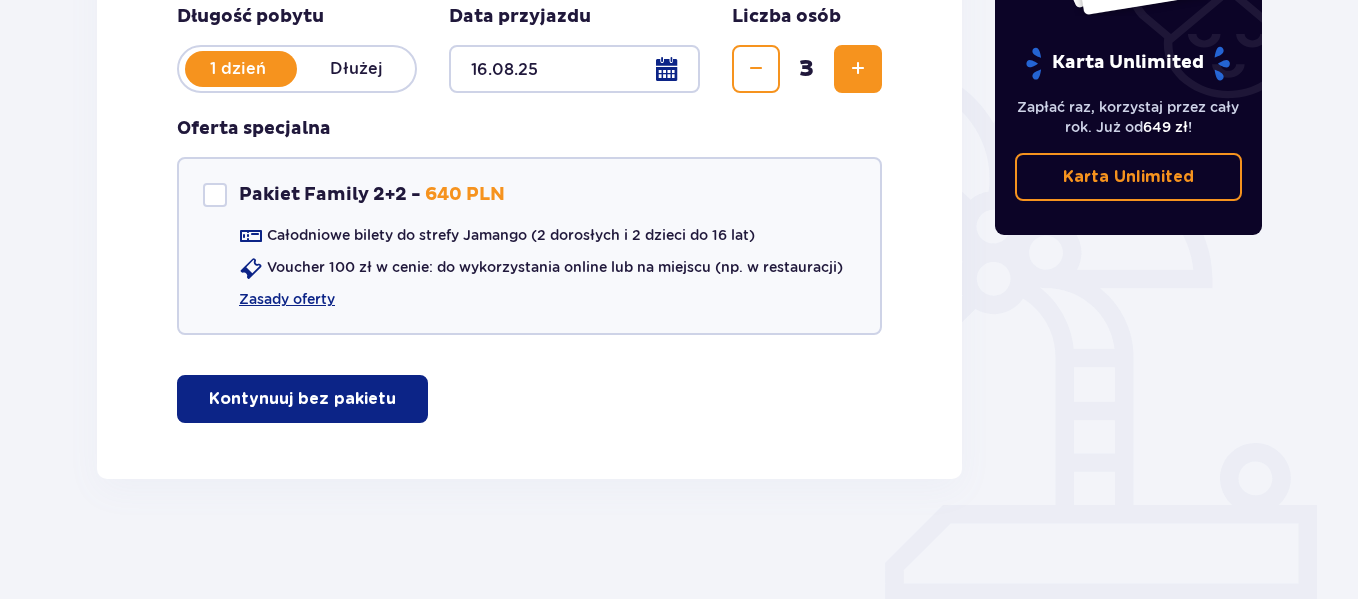 click on "Kontynuuj bez pakietu" at bounding box center (302, 399) 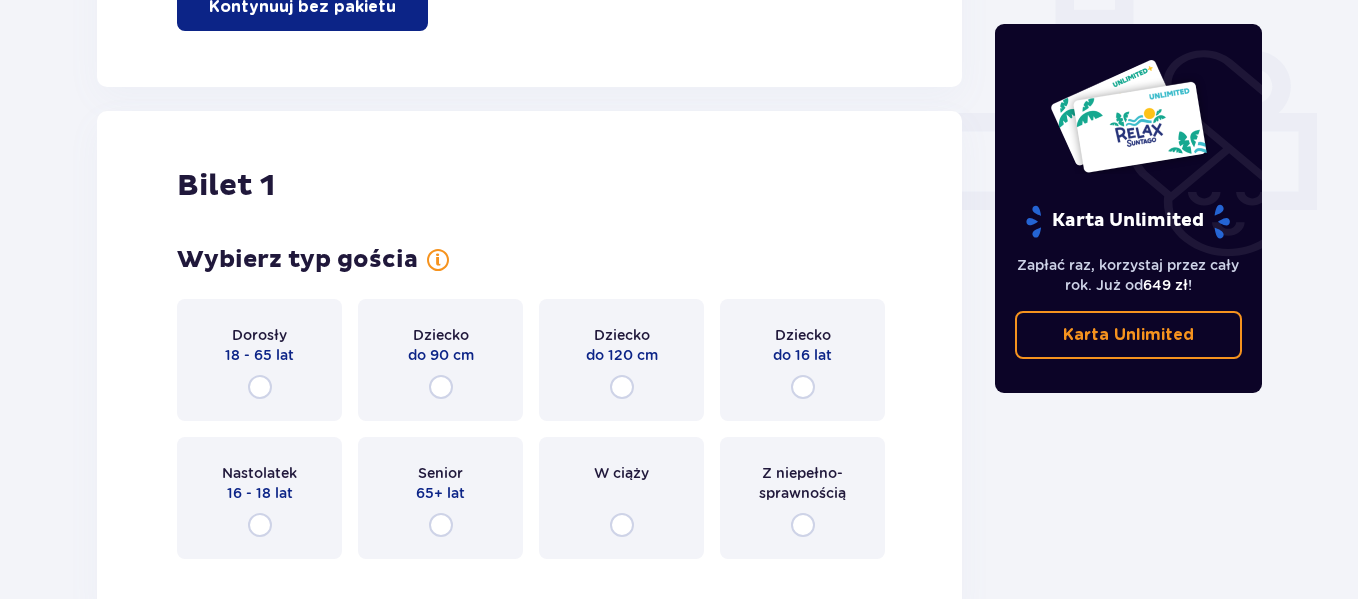 scroll, scrollTop: 910, scrollLeft: 0, axis: vertical 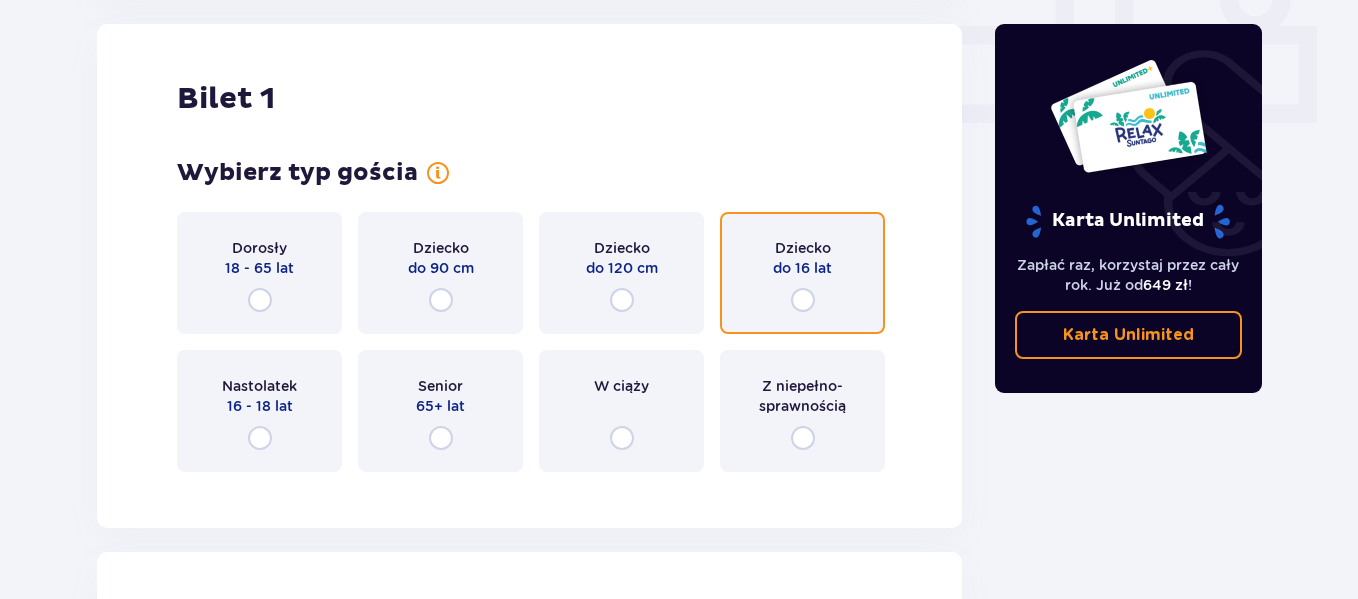 click at bounding box center (803, 300) 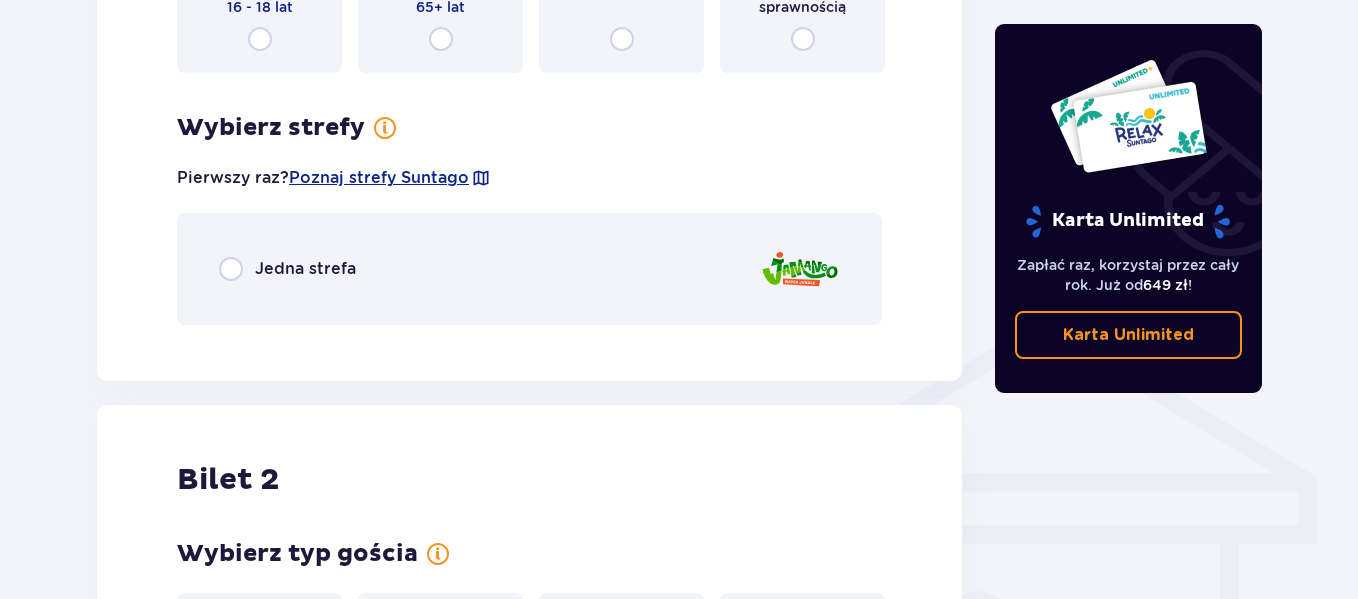 scroll, scrollTop: 1398, scrollLeft: 0, axis: vertical 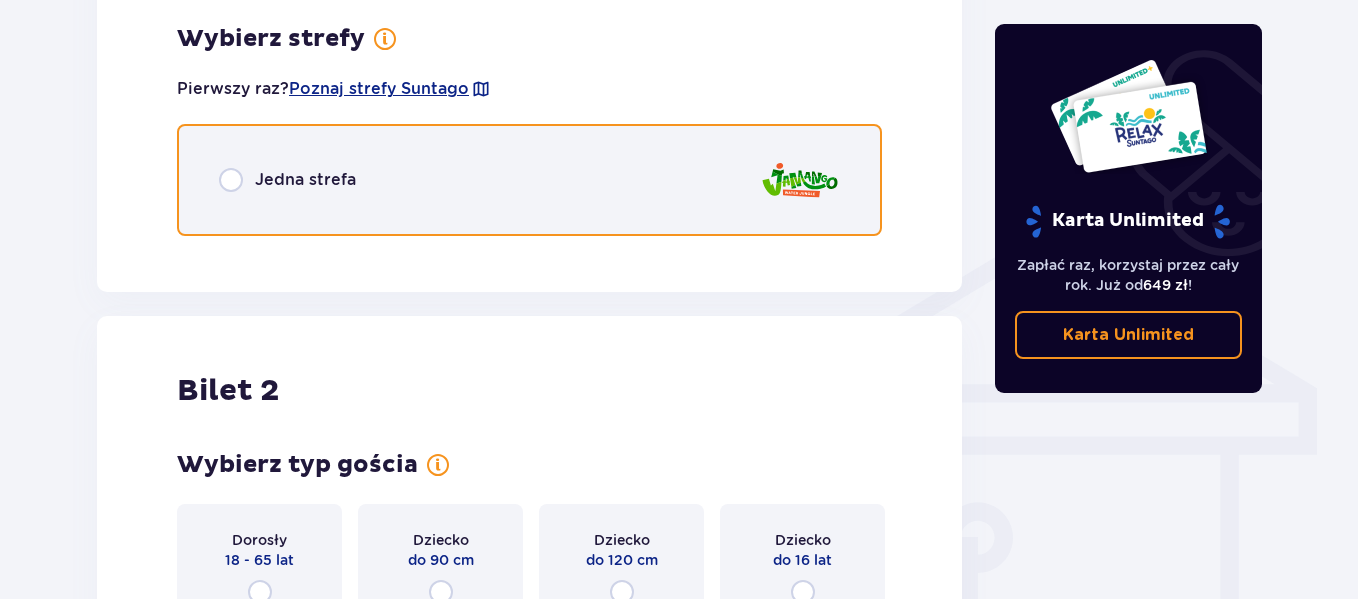 click at bounding box center [231, 180] 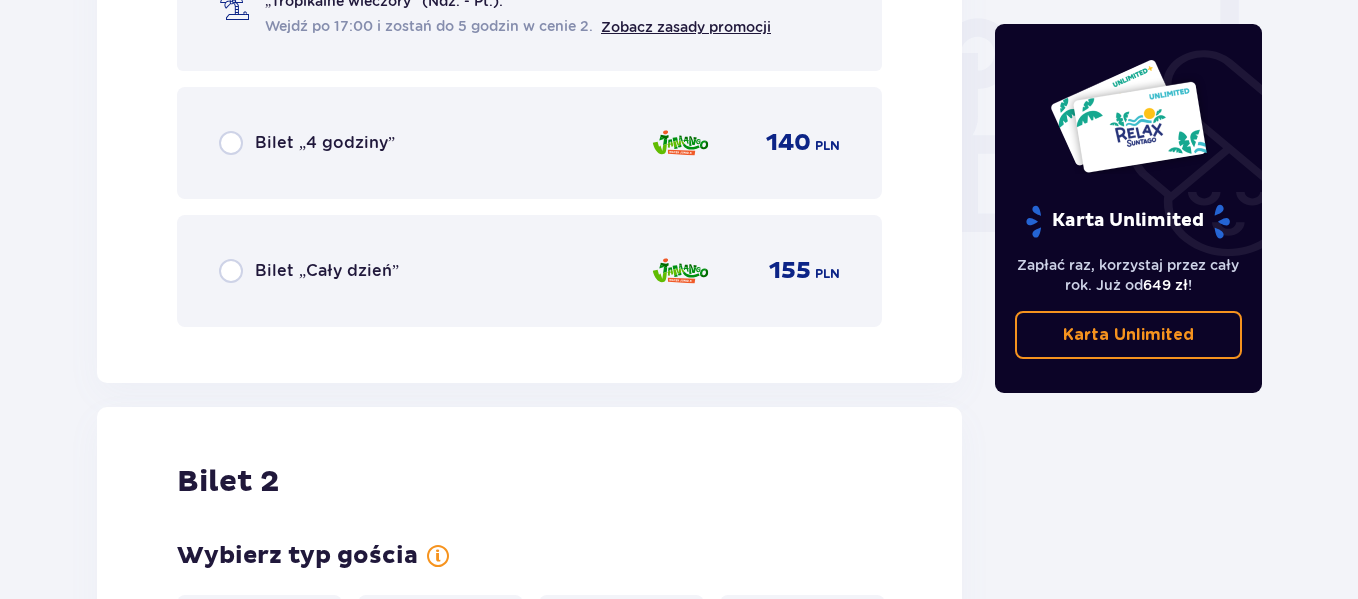 scroll, scrollTop: 1950, scrollLeft: 0, axis: vertical 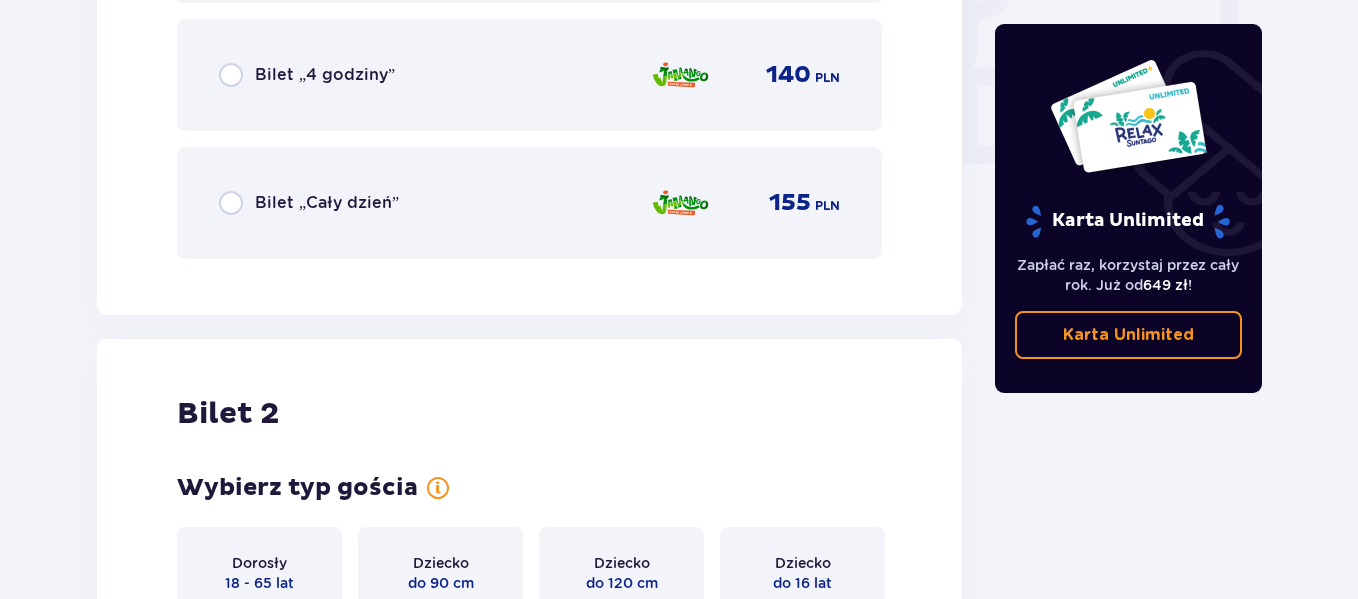 click on "Bilet „Cały dzień” 155 PLN" at bounding box center (529, 203) 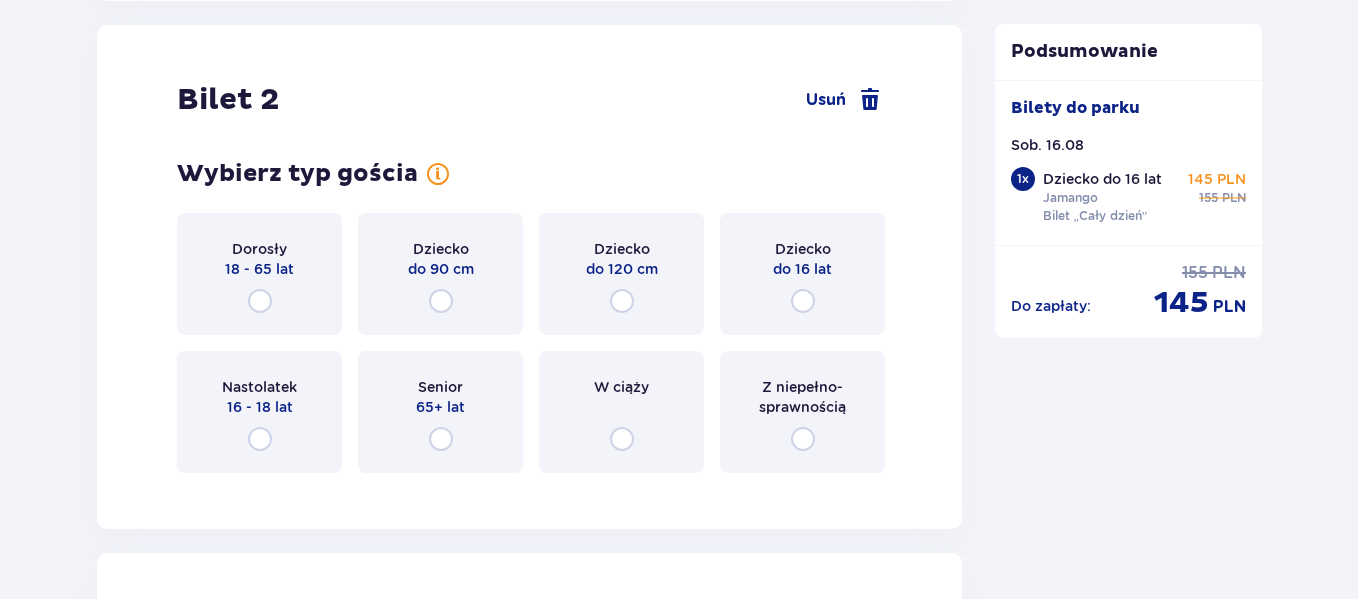 scroll, scrollTop: 2451, scrollLeft: 0, axis: vertical 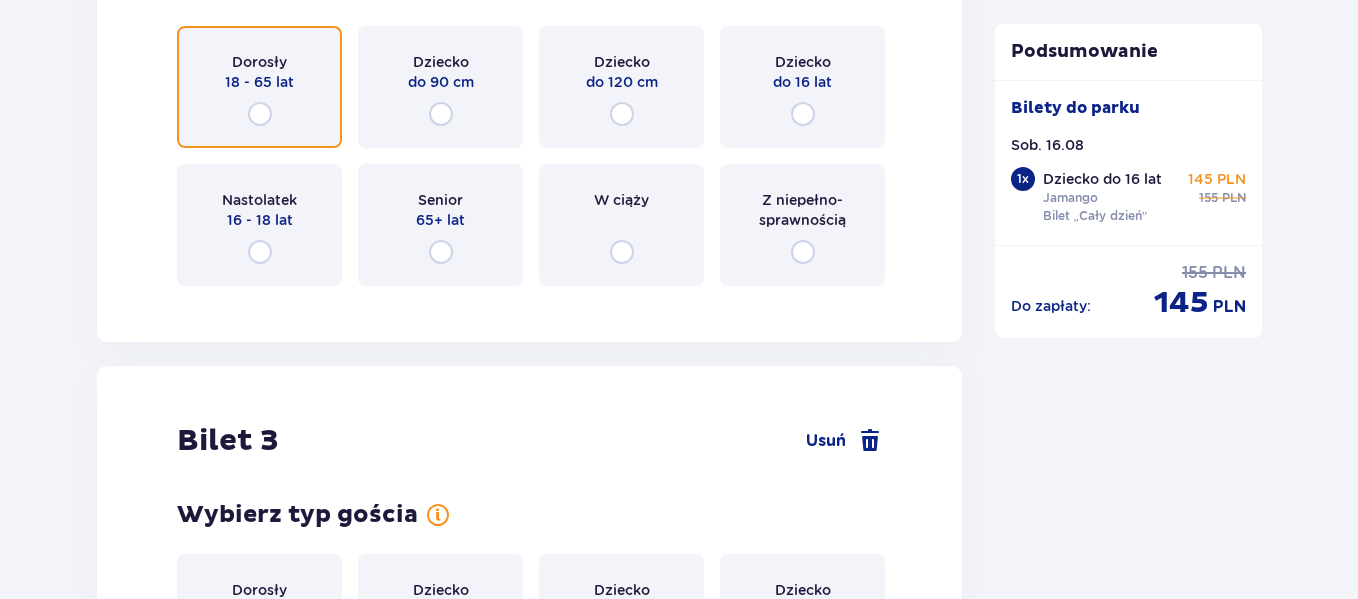 click at bounding box center [260, 114] 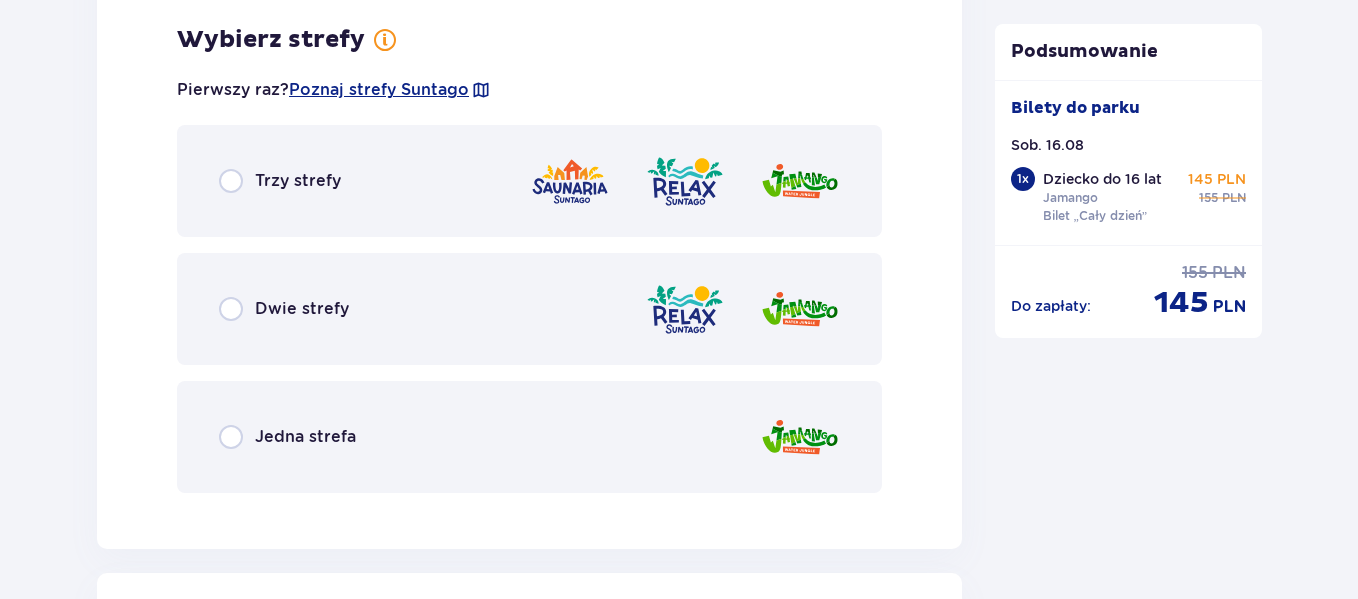 scroll, scrollTop: 2753, scrollLeft: 0, axis: vertical 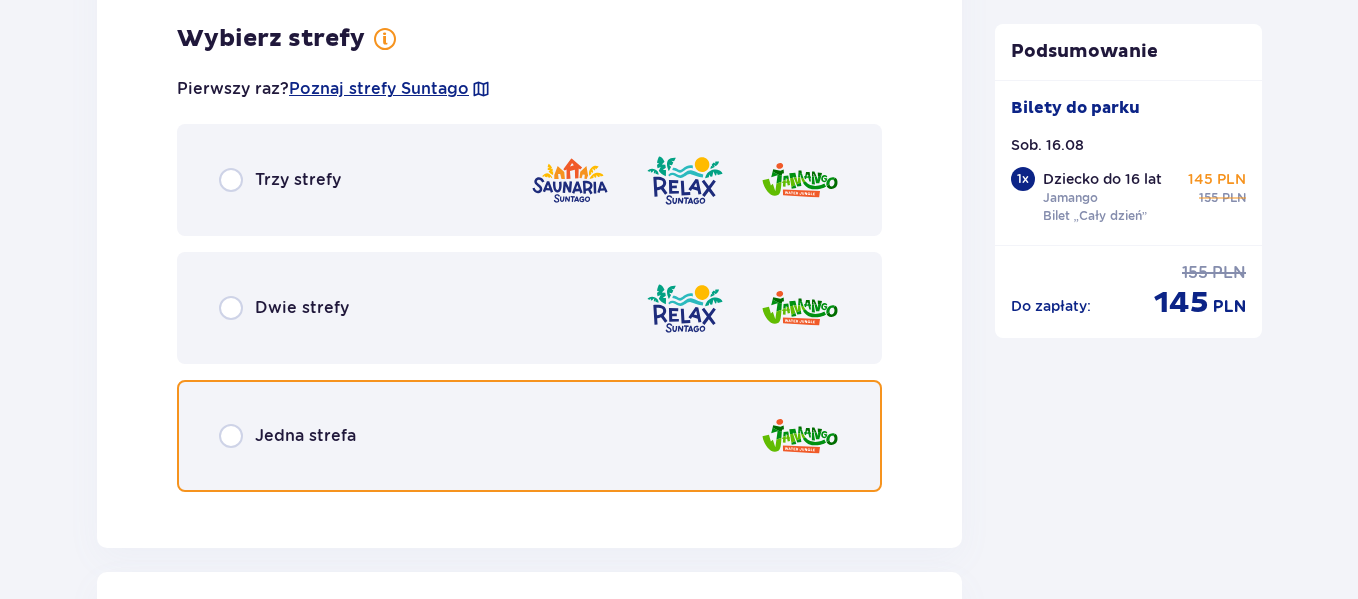 click at bounding box center [231, 436] 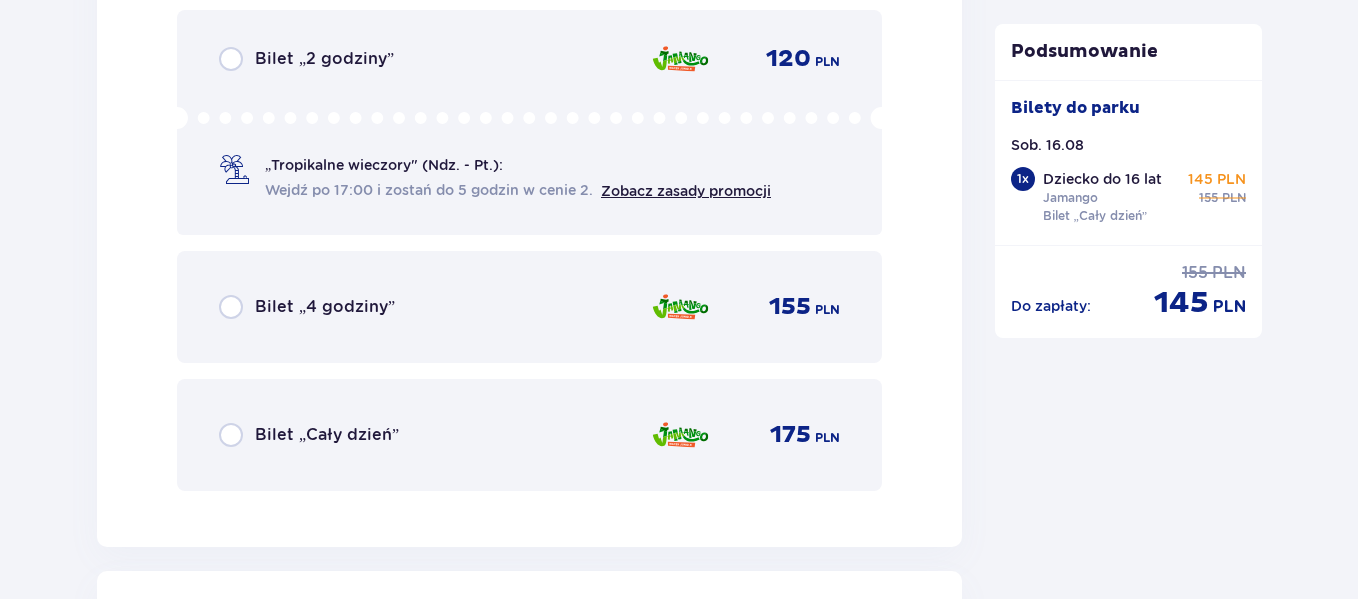 scroll, scrollTop: 3364, scrollLeft: 0, axis: vertical 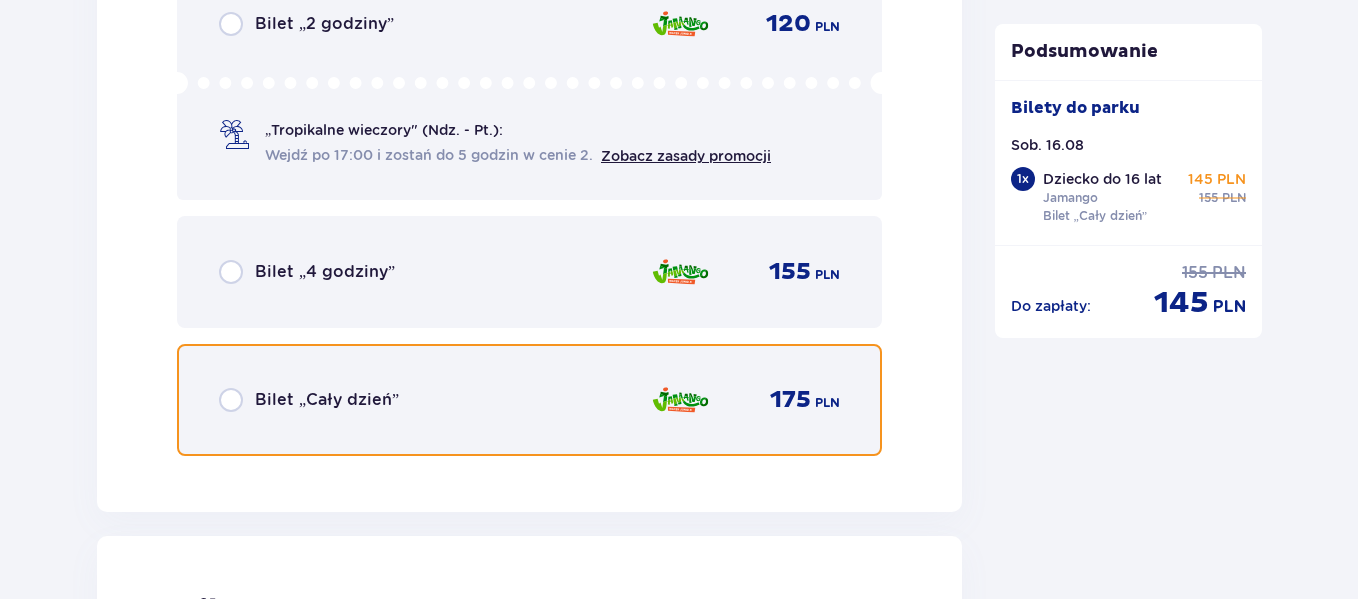 click at bounding box center [231, 400] 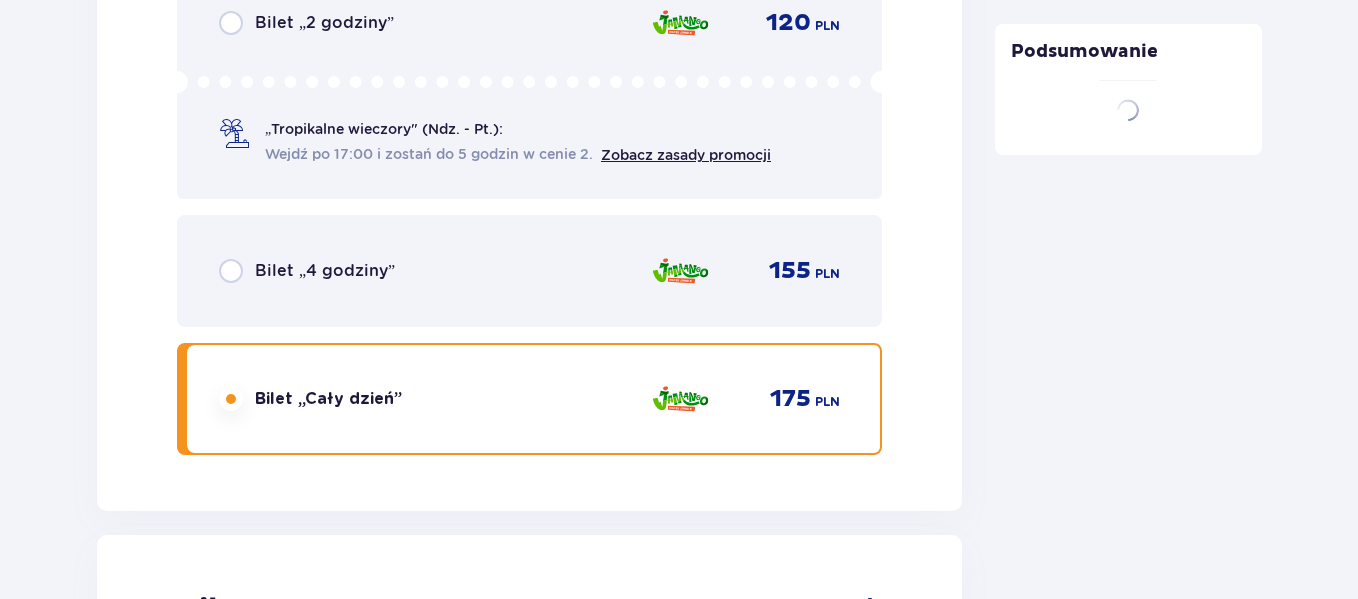 scroll, scrollTop: 3870, scrollLeft: 0, axis: vertical 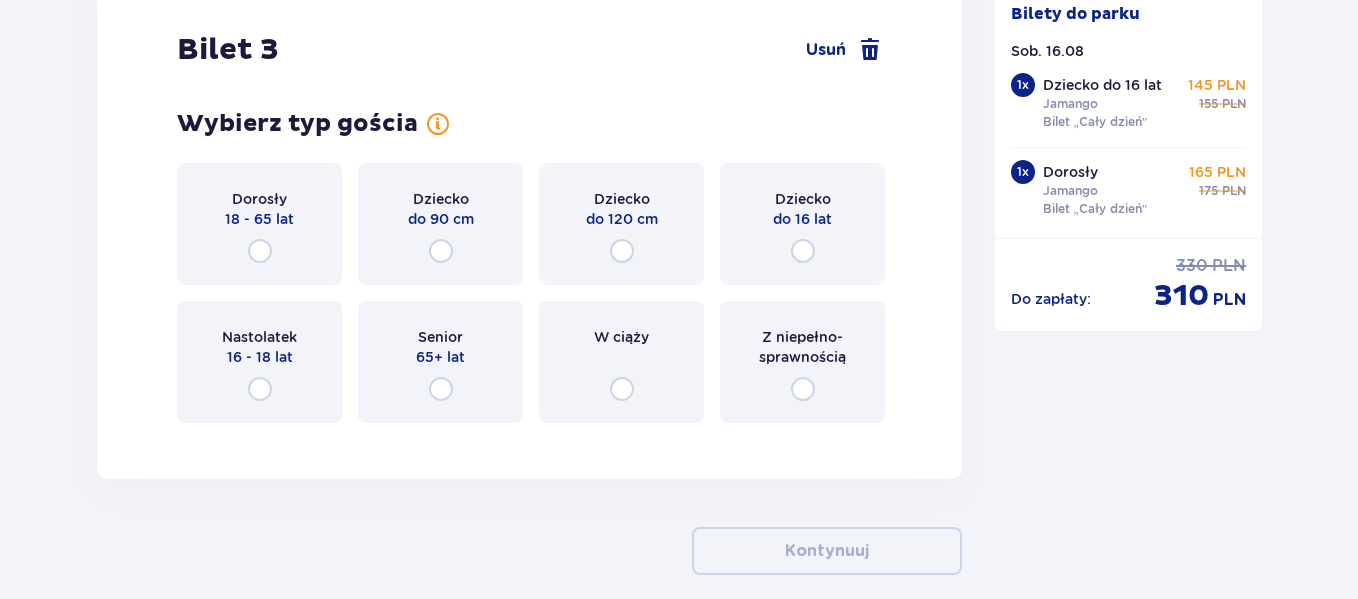 click on "Dorosły 18 - 65 lat" at bounding box center (259, 224) 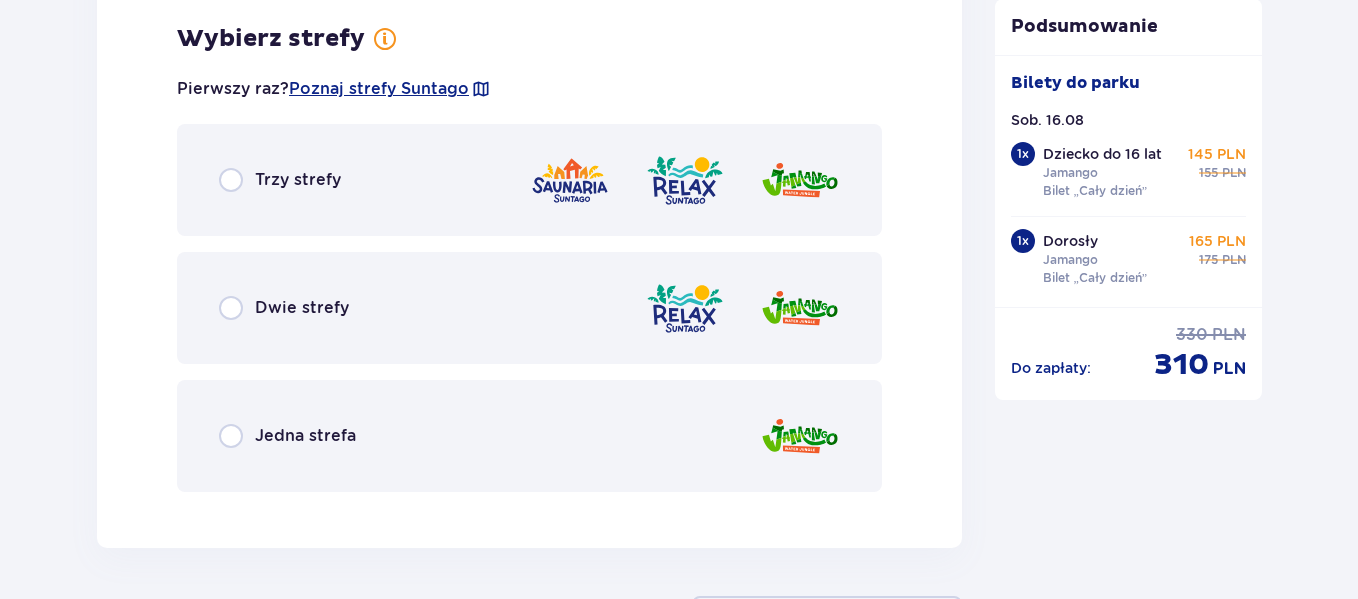 scroll, scrollTop: 4464, scrollLeft: 0, axis: vertical 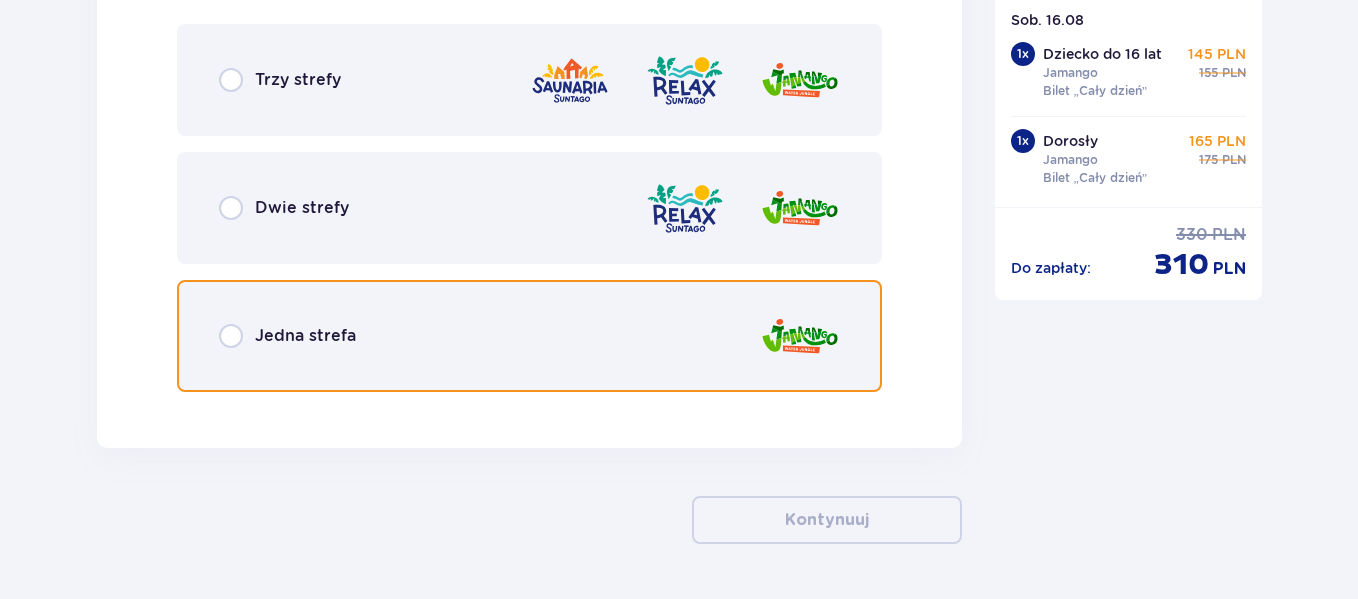 click at bounding box center (231, 336) 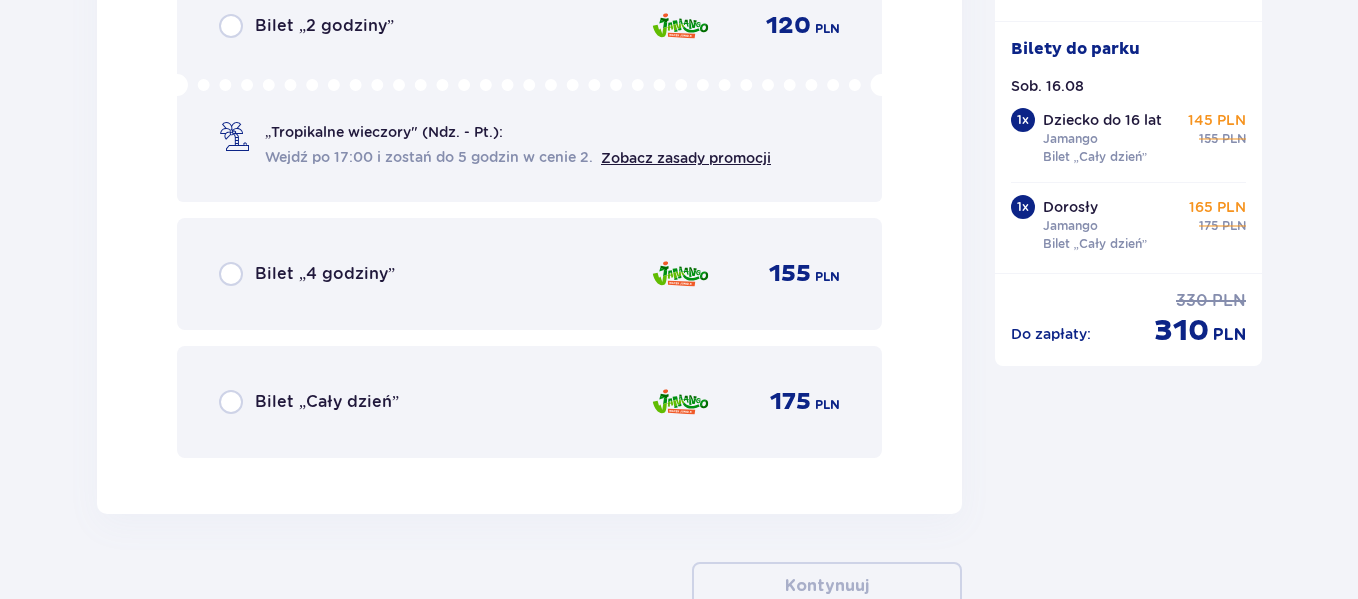 scroll, scrollTop: 5077, scrollLeft: 0, axis: vertical 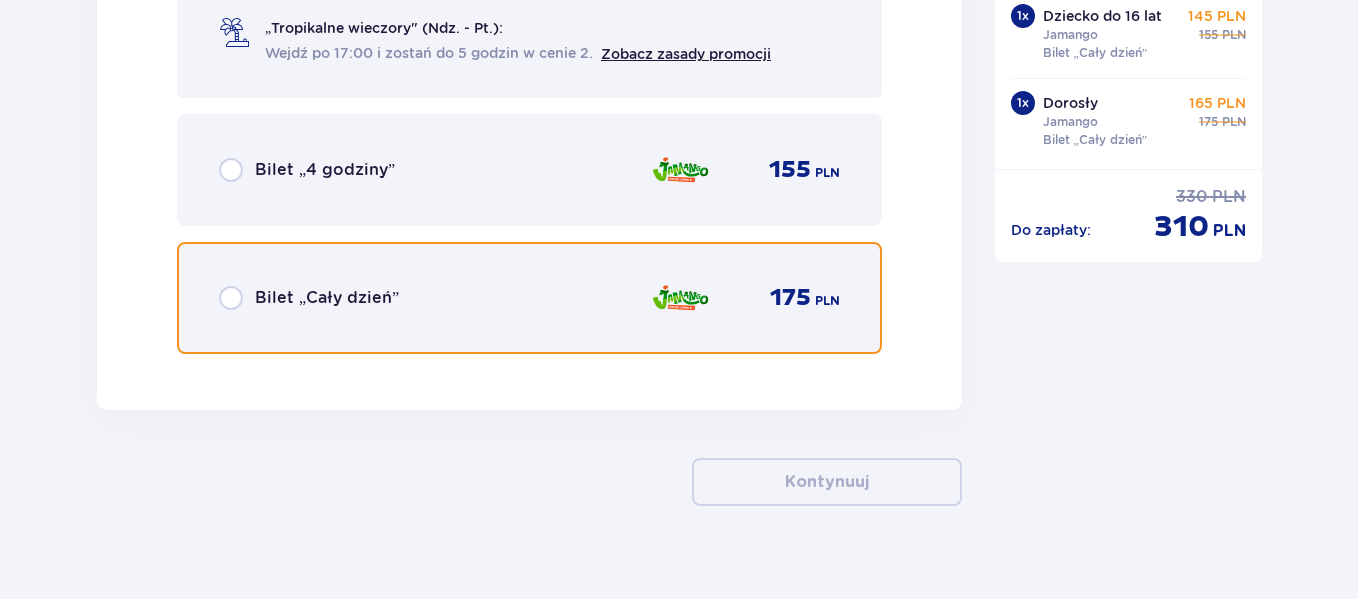click at bounding box center [231, 298] 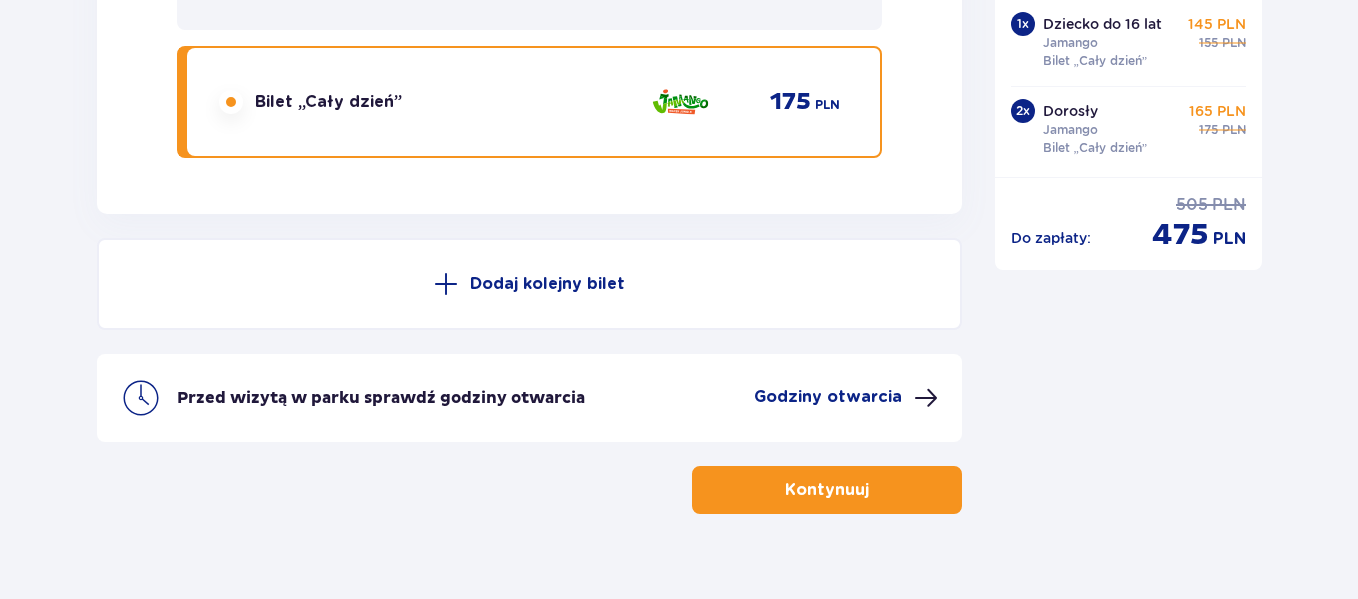 scroll, scrollTop: 5308, scrollLeft: 0, axis: vertical 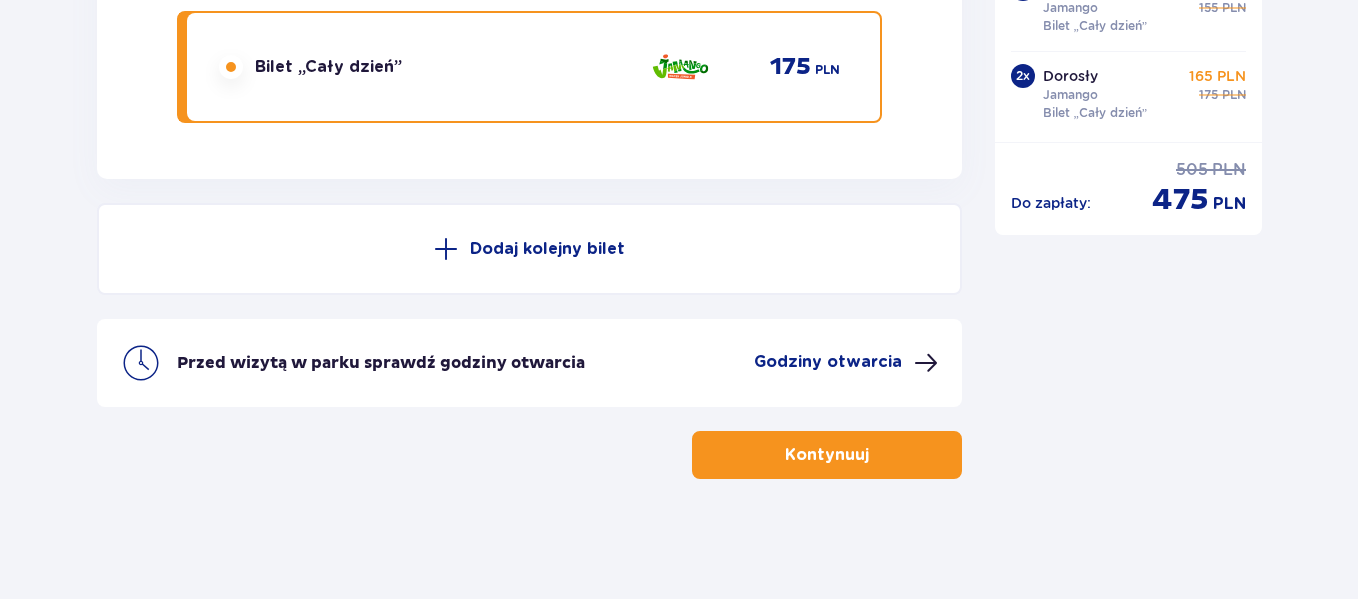 click at bounding box center (446, 249) 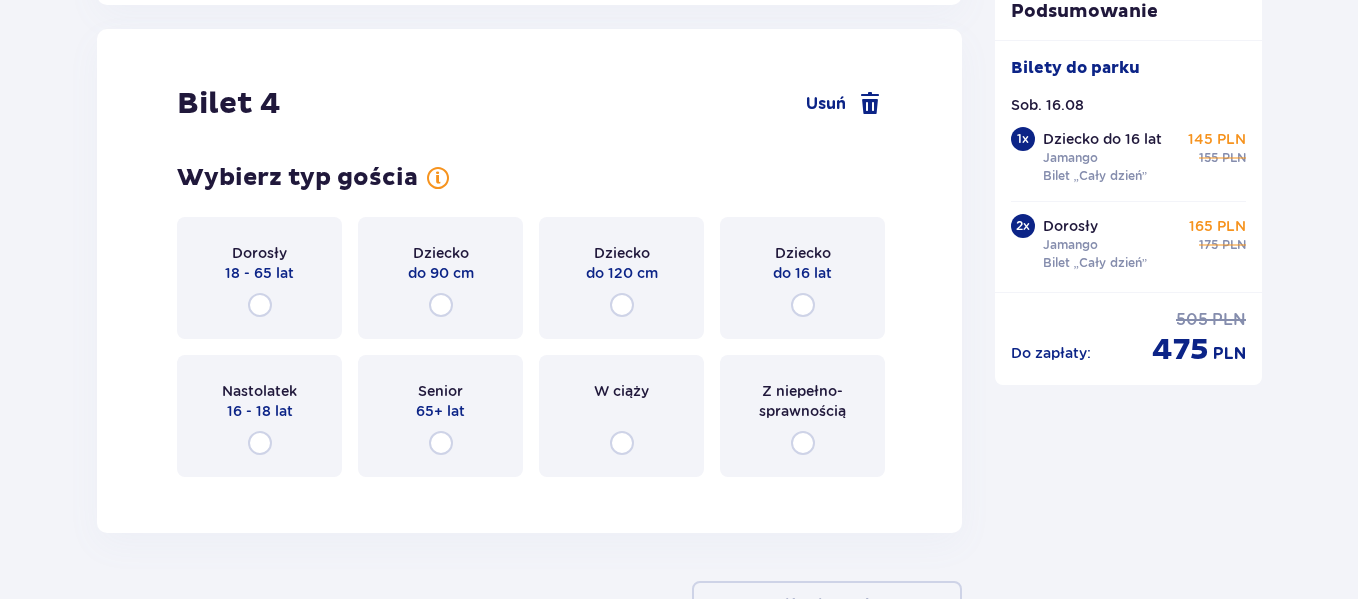scroll, scrollTop: 5487, scrollLeft: 0, axis: vertical 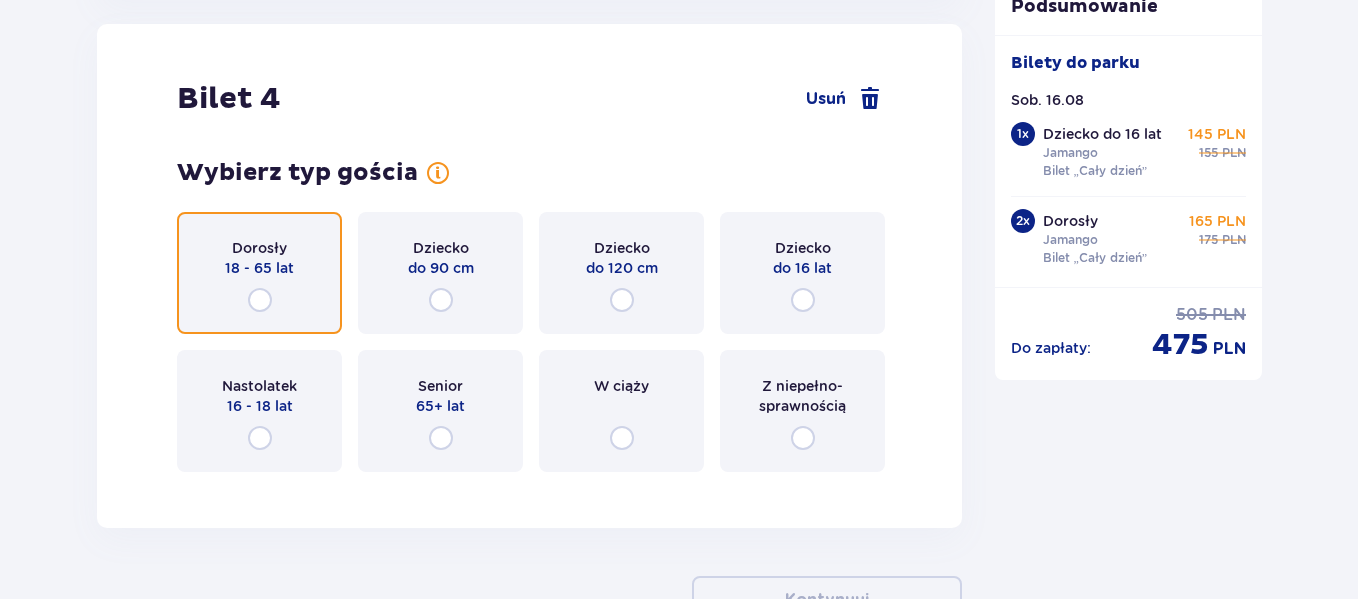 click at bounding box center (260, 300) 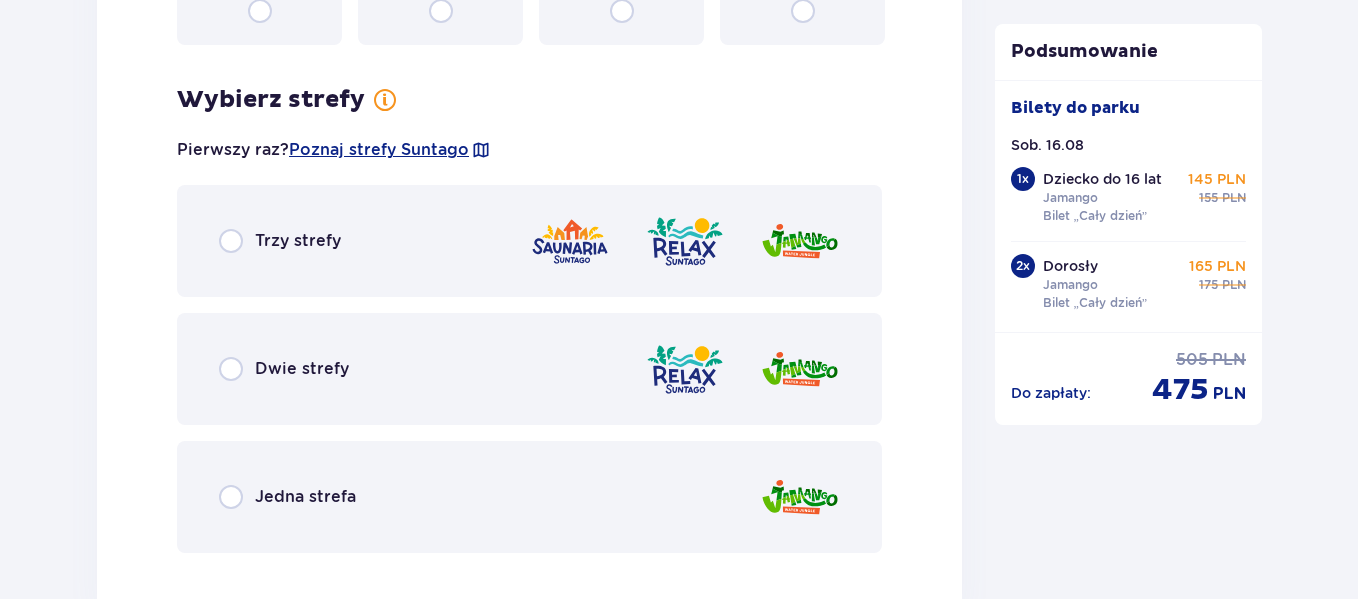 scroll, scrollTop: 5975, scrollLeft: 0, axis: vertical 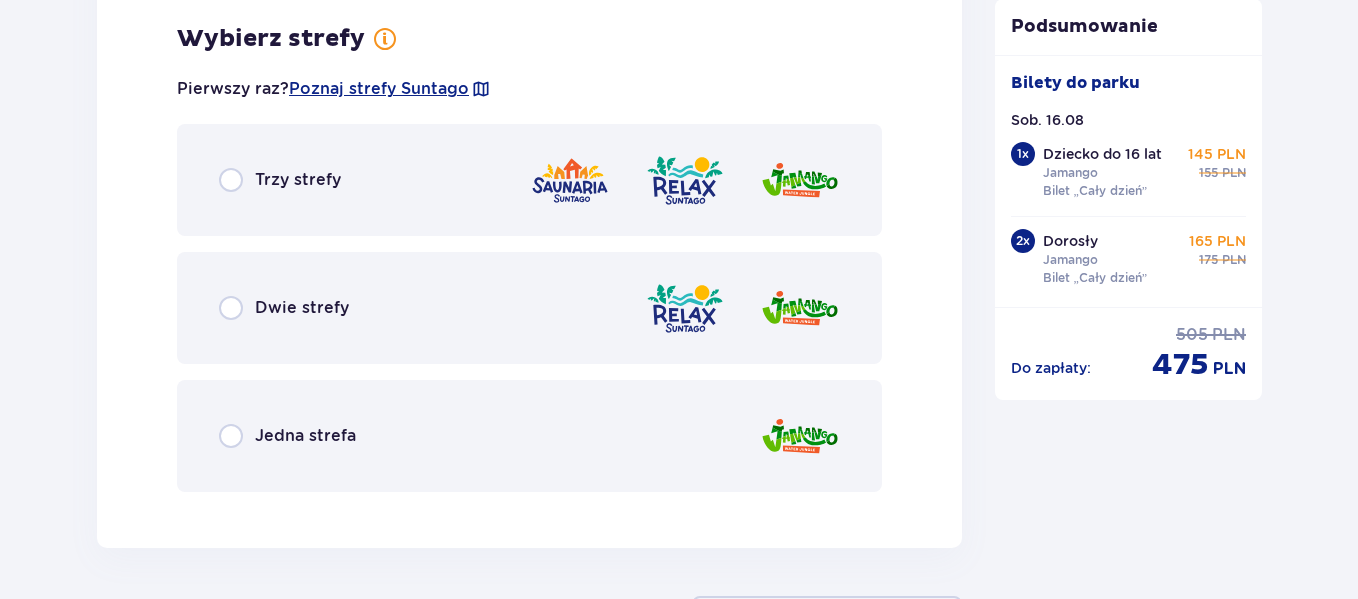 click on "Jedna strefa" at bounding box center [305, 436] 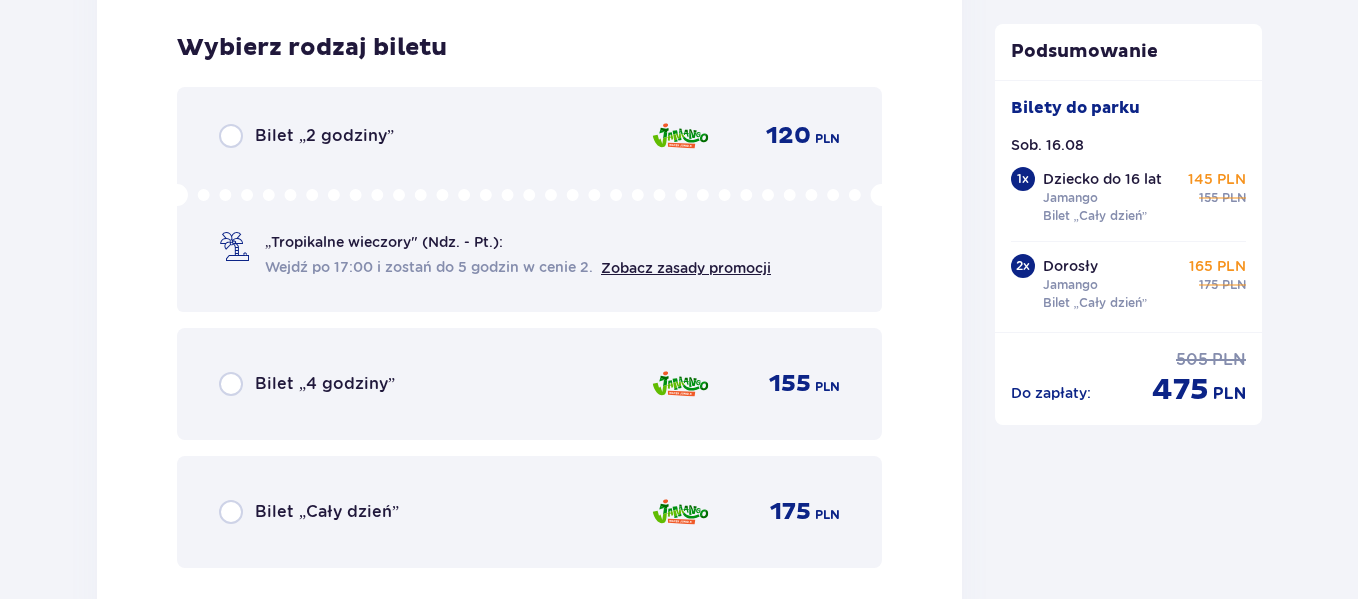 scroll, scrollTop: 6483, scrollLeft: 0, axis: vertical 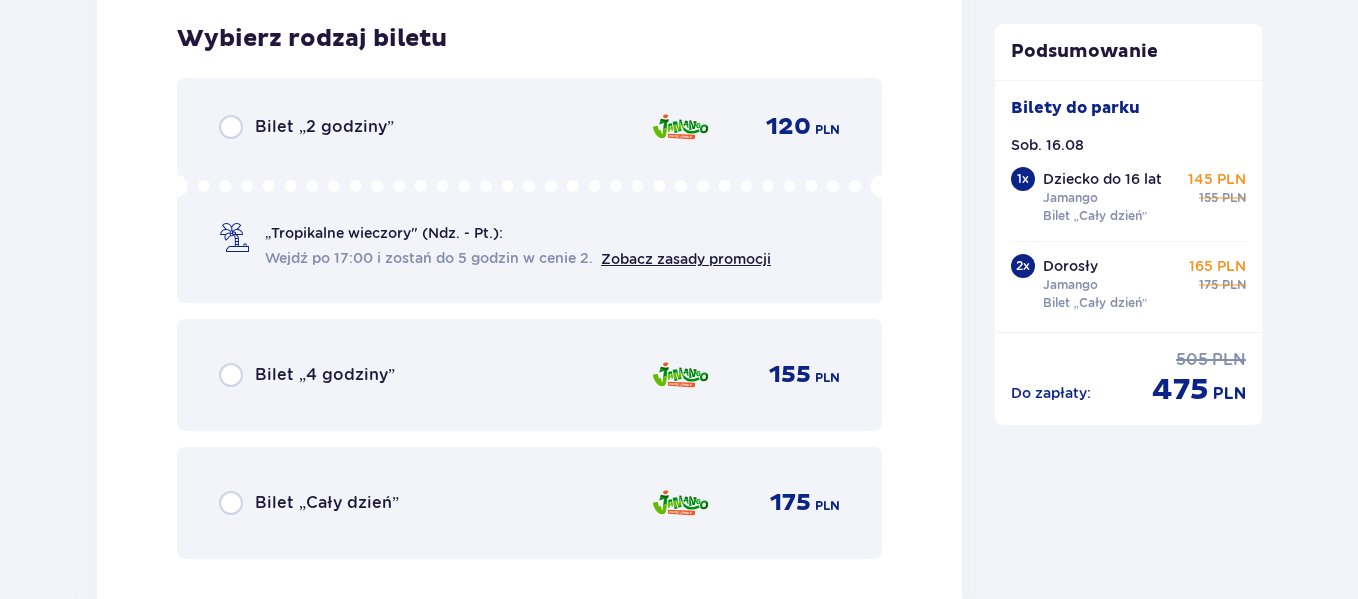click on "Bilet „Cały dzień” 175 PLN" at bounding box center (529, 503) 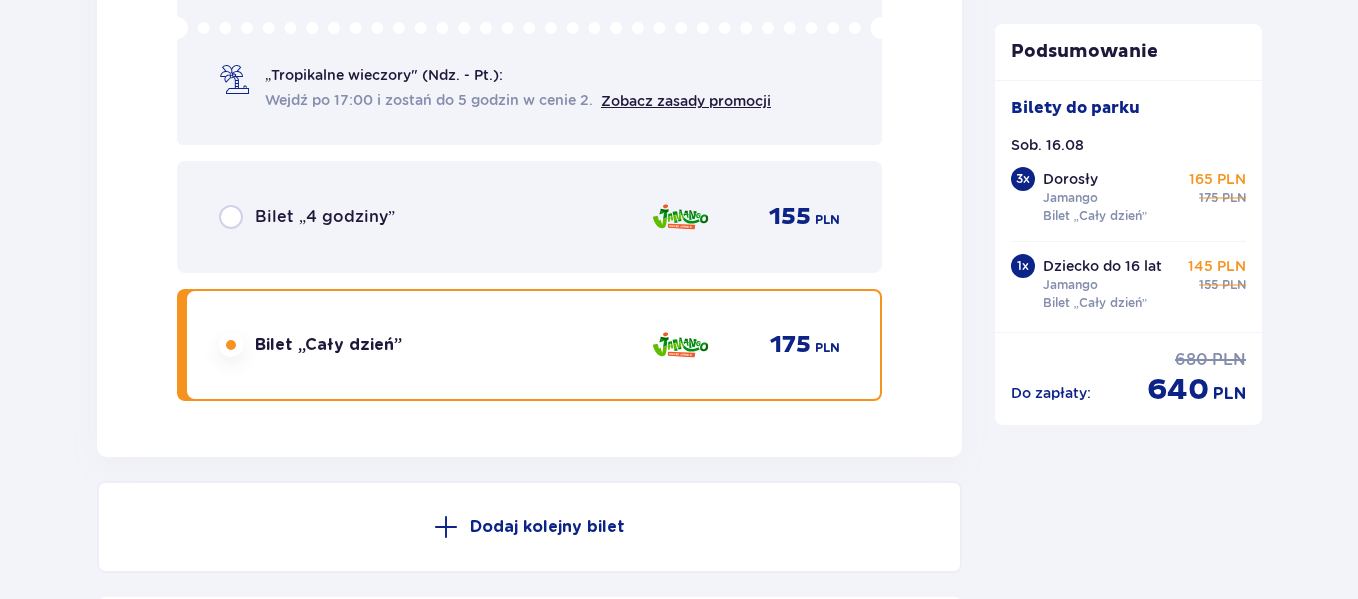 scroll, scrollTop: 6919, scrollLeft: 0, axis: vertical 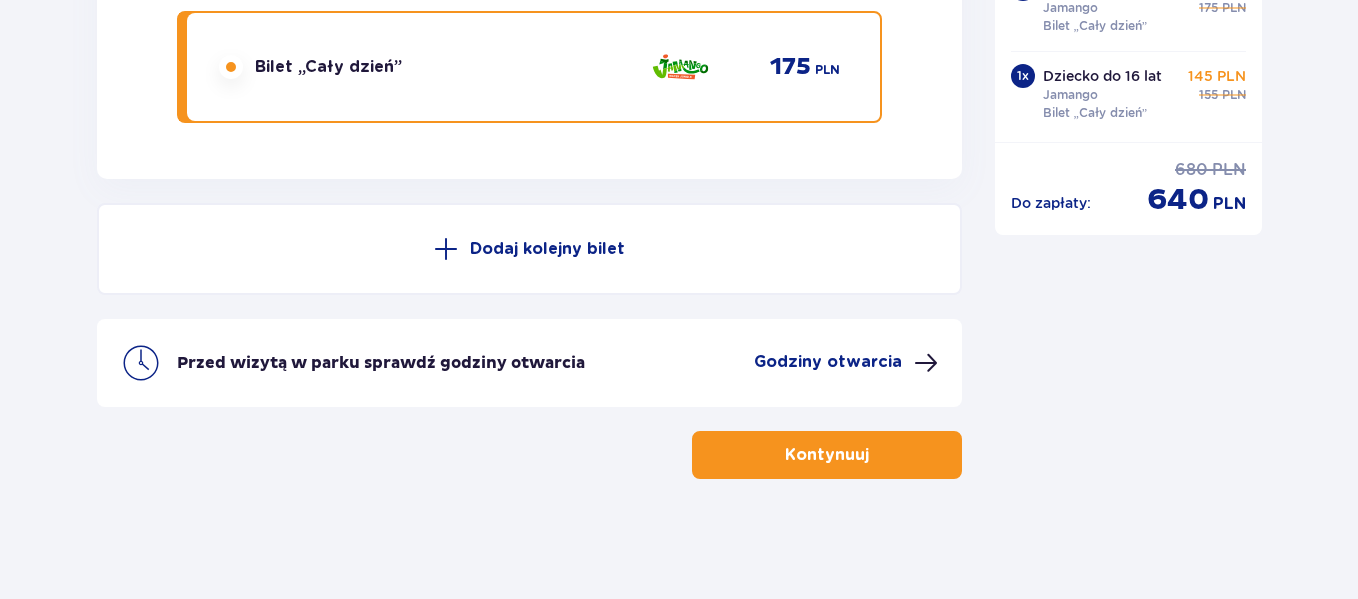 click at bounding box center (446, 249) 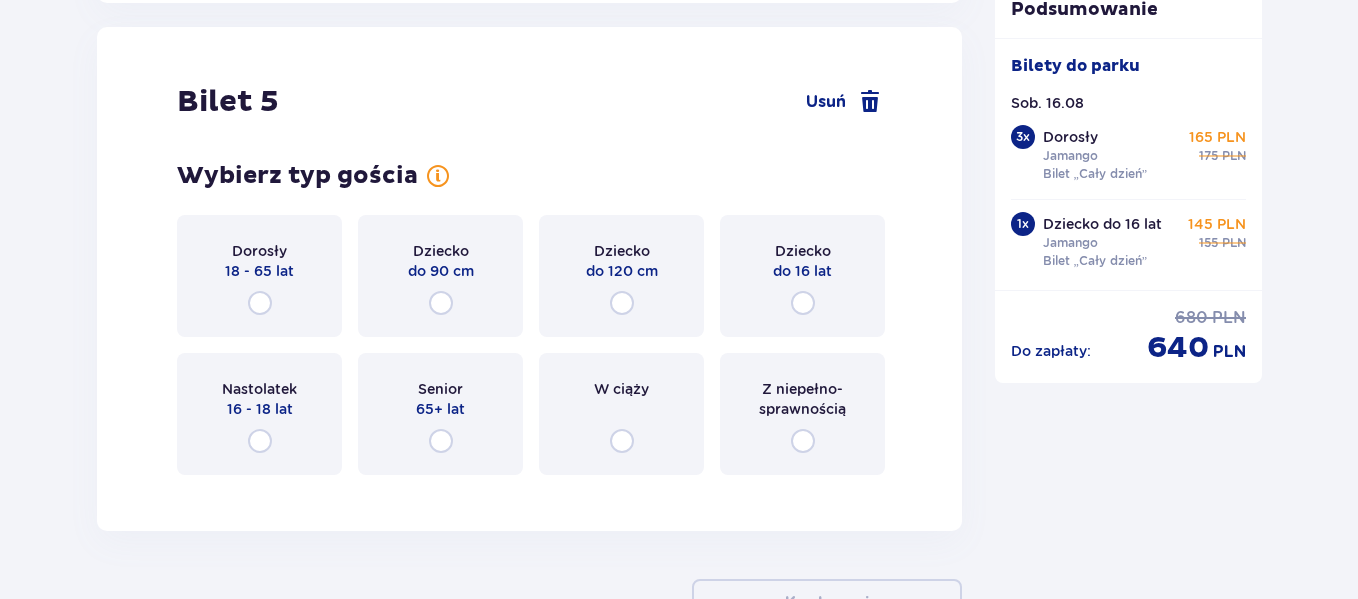 scroll, scrollTop: 7098, scrollLeft: 0, axis: vertical 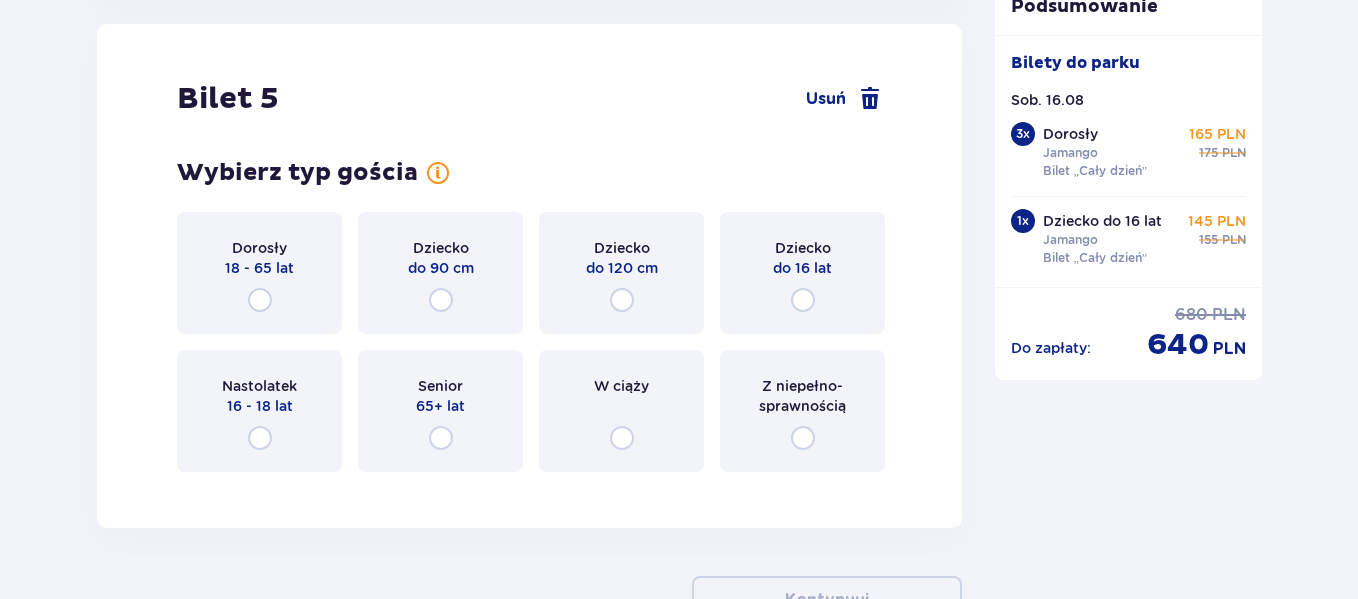 click on "Dorosły 18 - 65 lat" at bounding box center [259, 273] 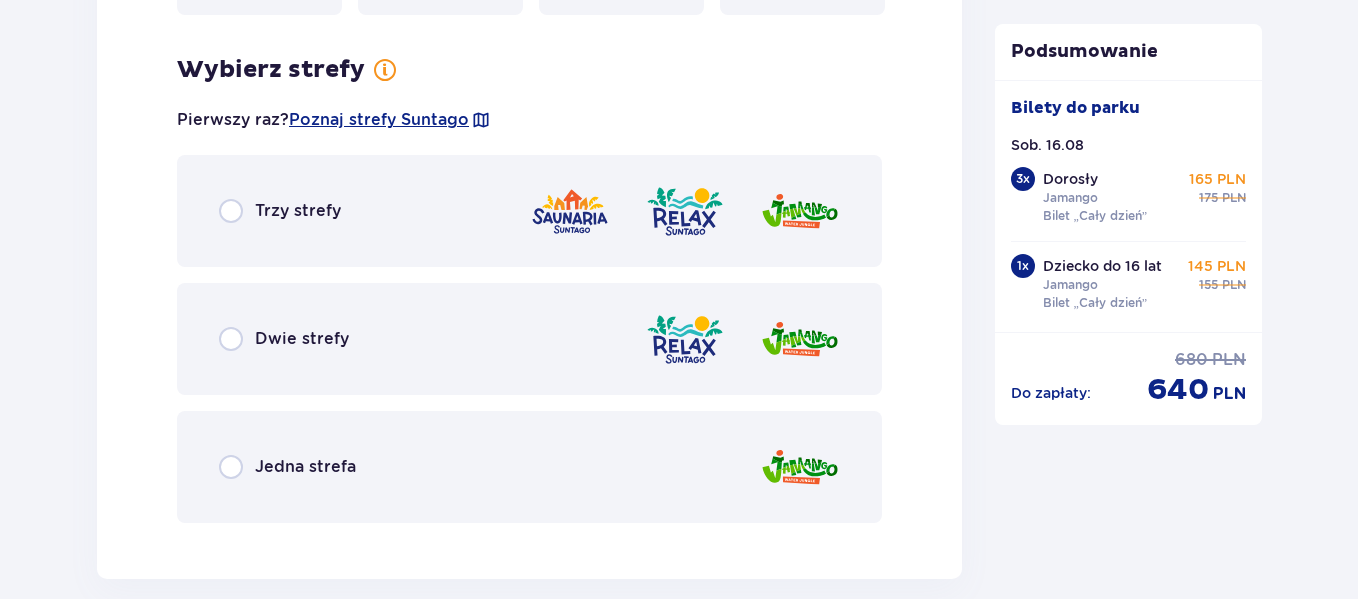 scroll, scrollTop: 7586, scrollLeft: 0, axis: vertical 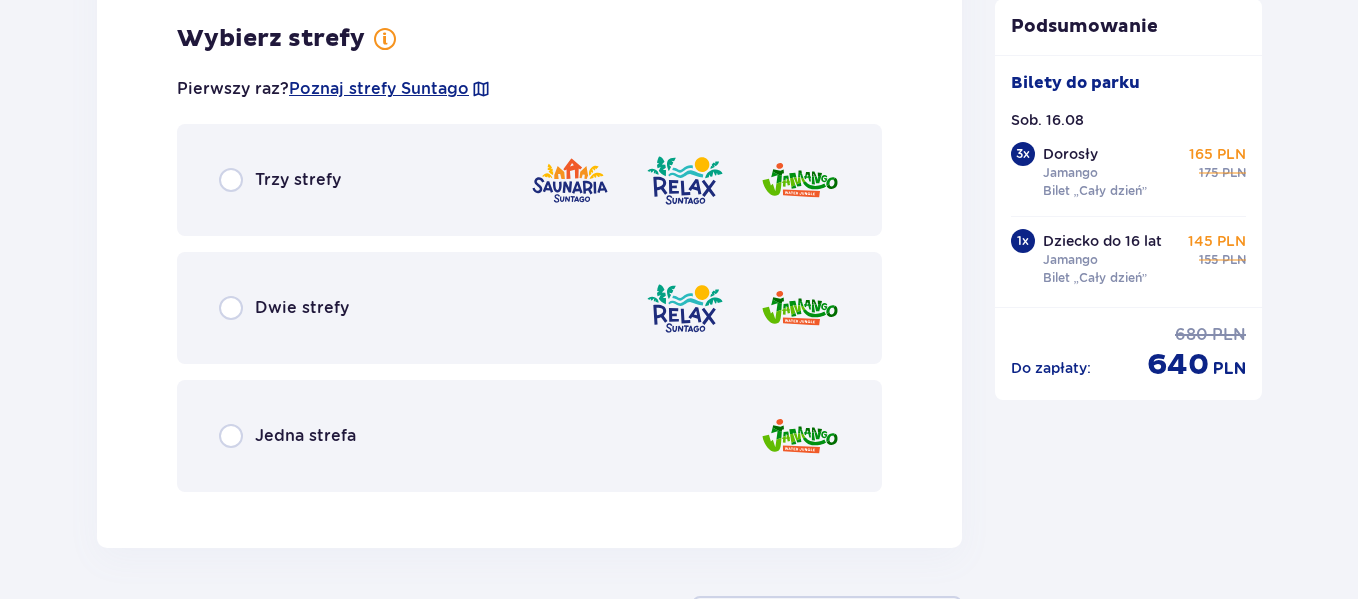 click on "Jedna strefa" at bounding box center (529, 436) 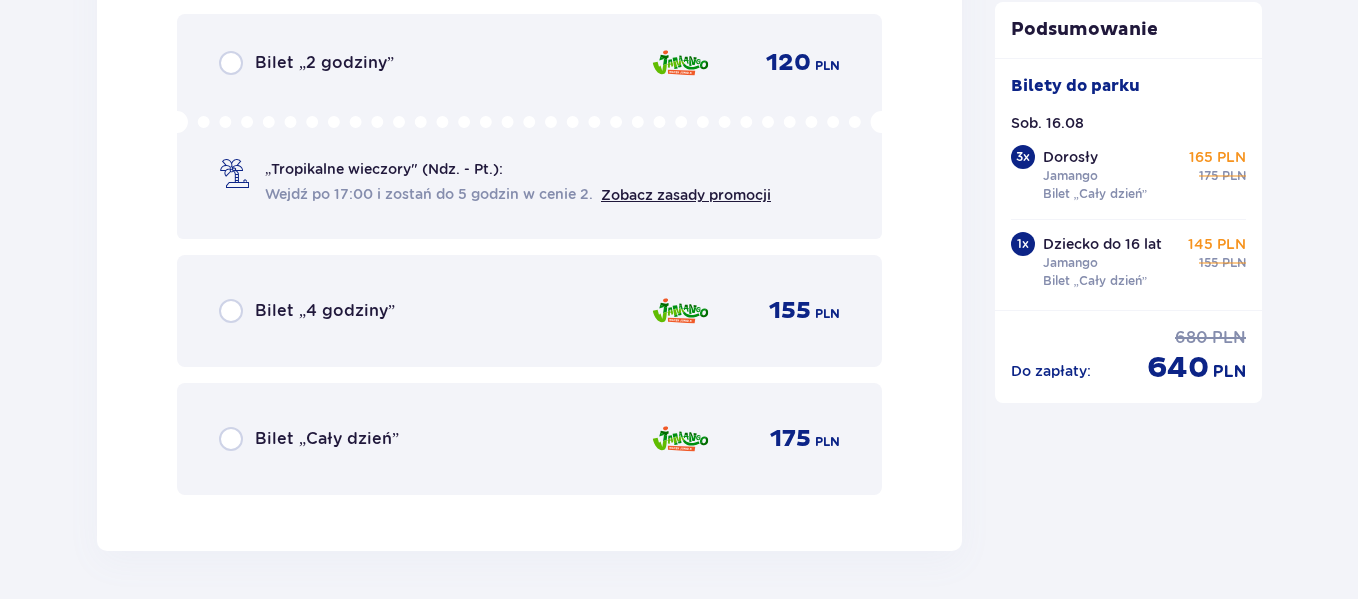 scroll, scrollTop: 8294, scrollLeft: 0, axis: vertical 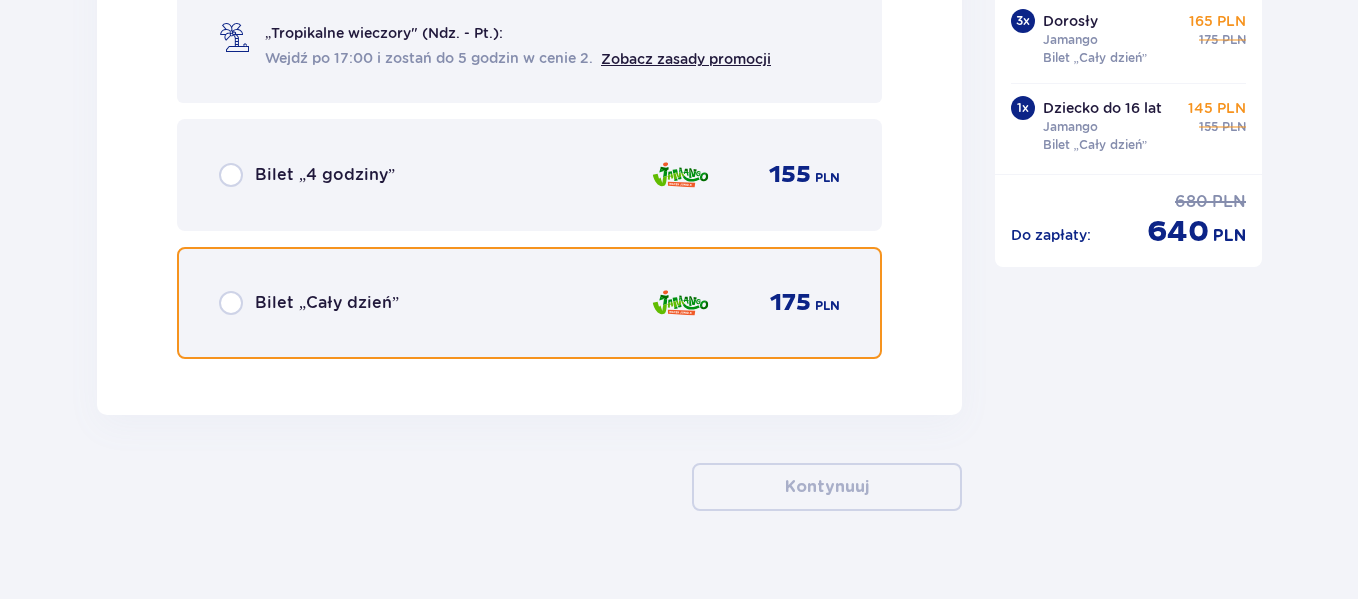 click at bounding box center [231, 303] 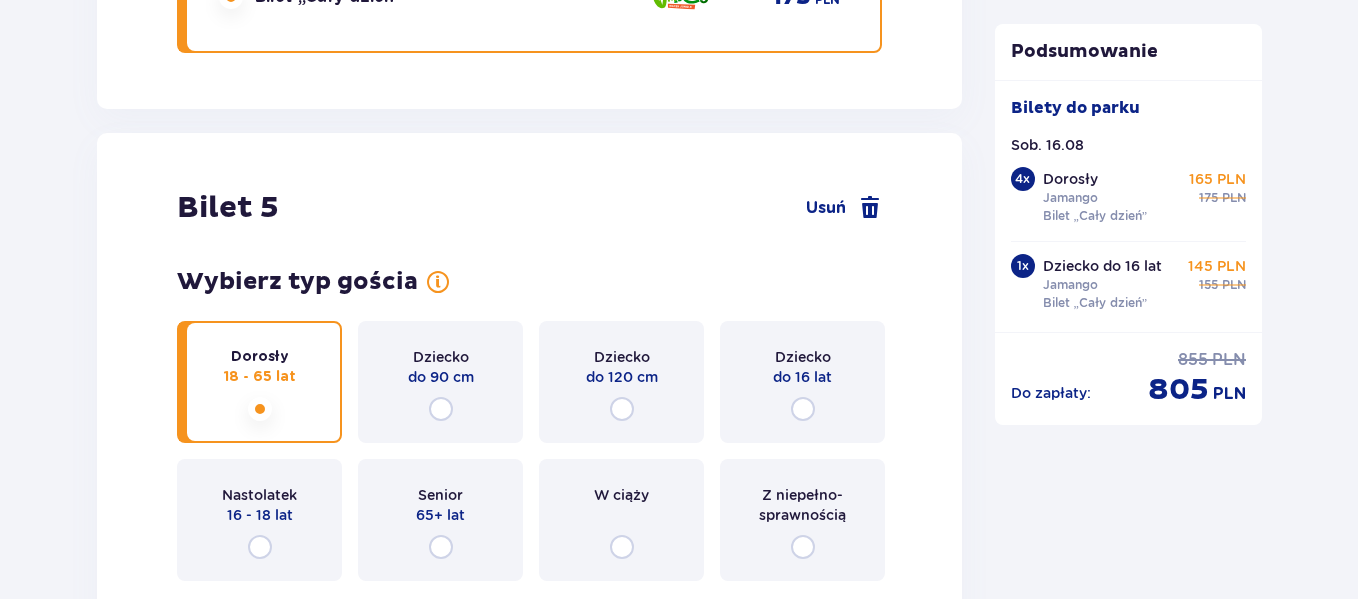 scroll, scrollTop: 6930, scrollLeft: 0, axis: vertical 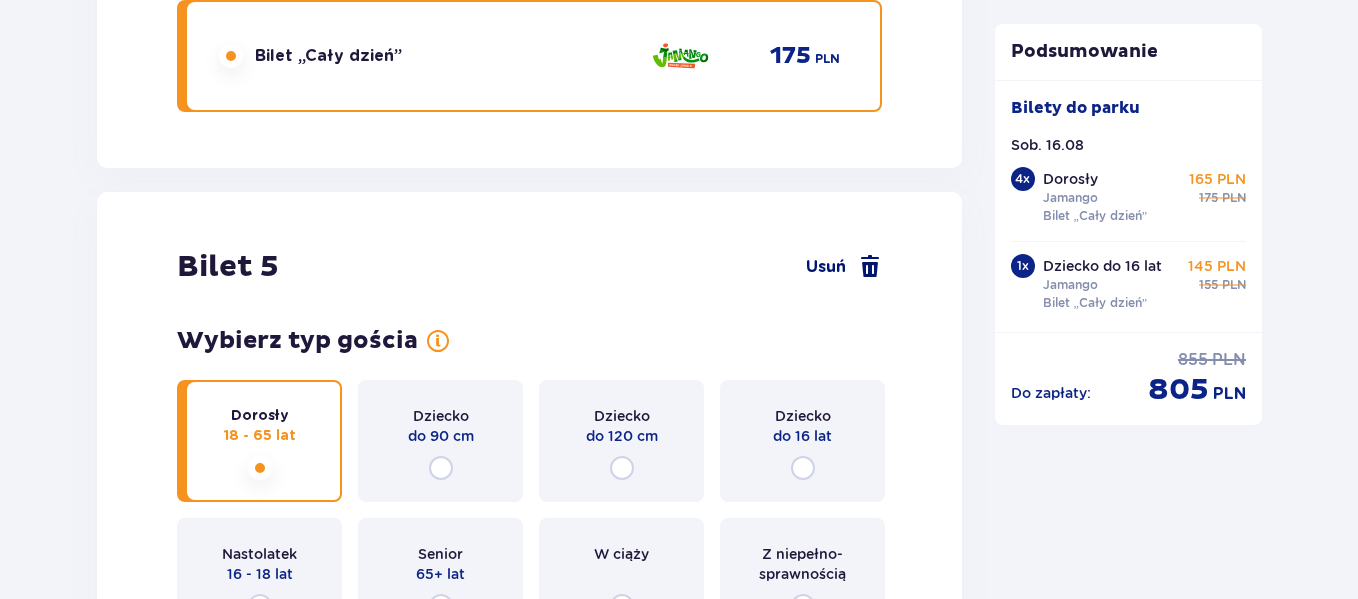 click at bounding box center (870, 267) 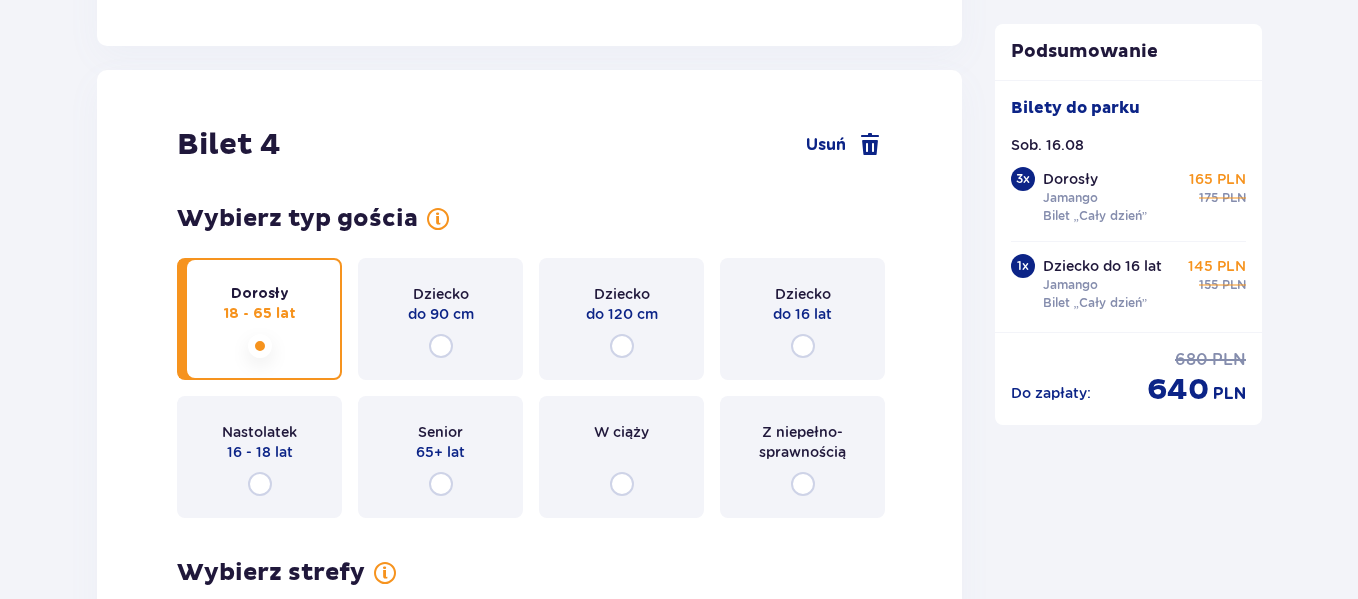 scroll, scrollTop: 5419, scrollLeft: 0, axis: vertical 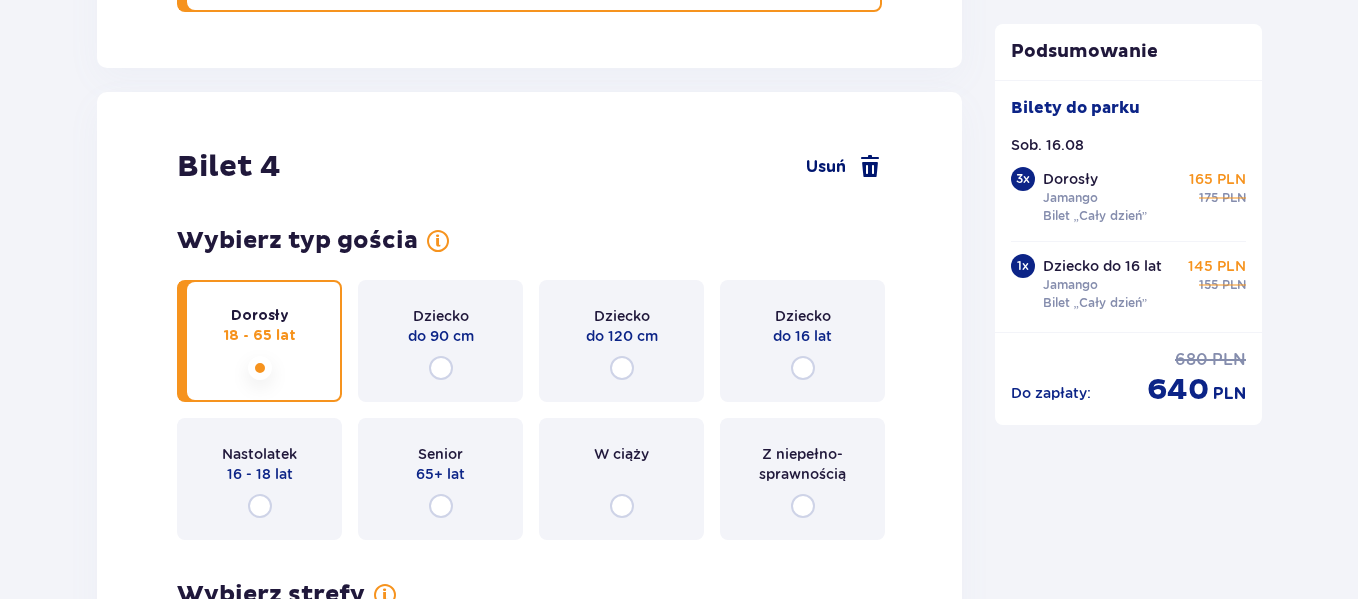click at bounding box center [870, 167] 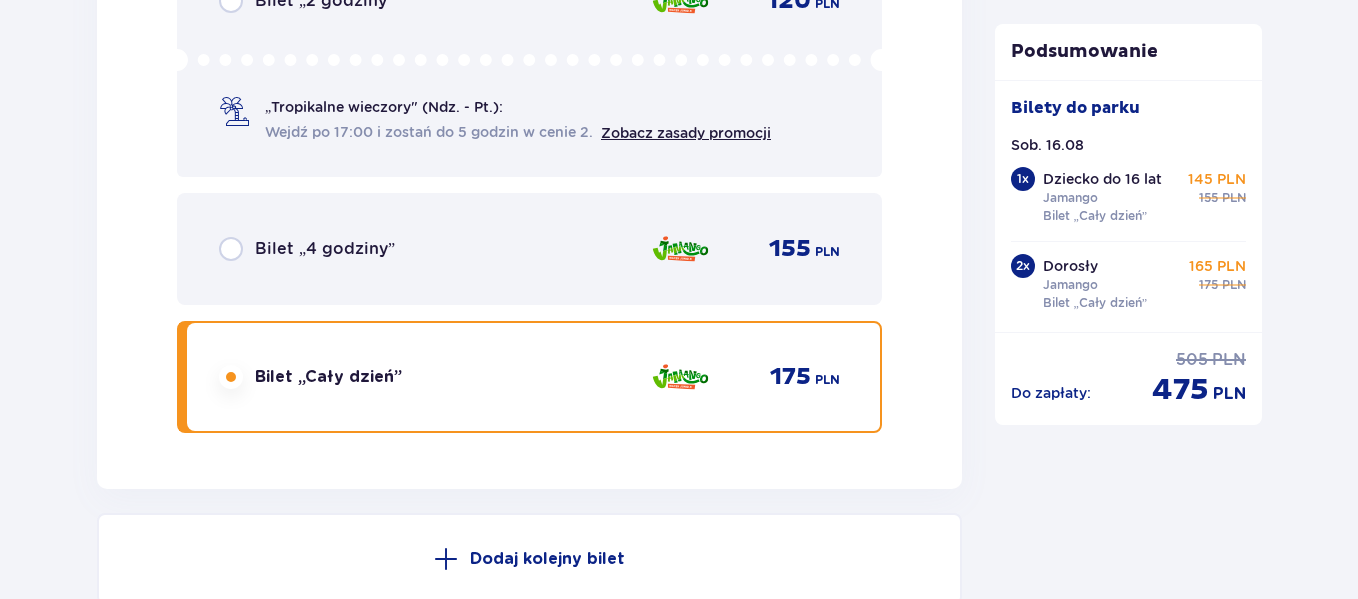 scroll, scrollTop: 5008, scrollLeft: 0, axis: vertical 